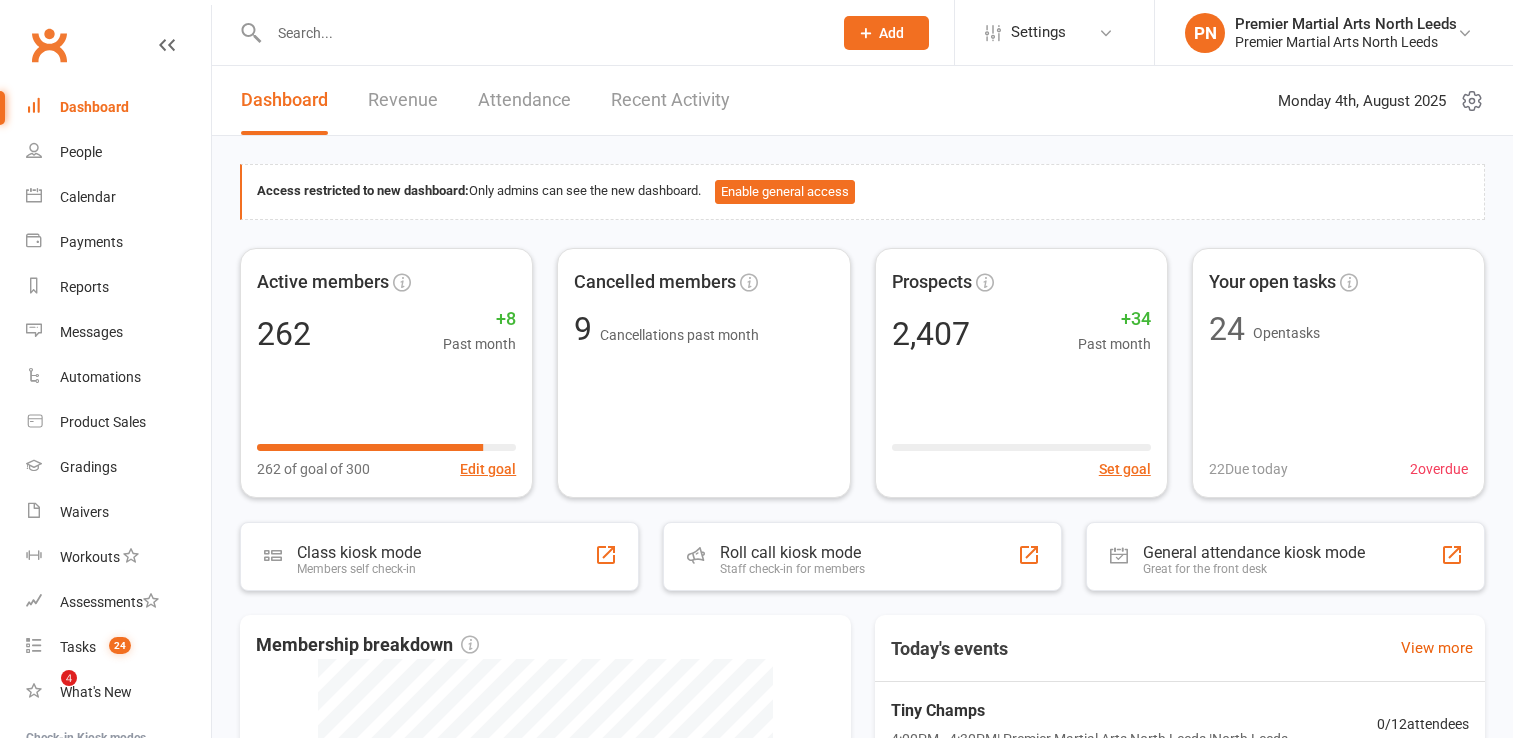 scroll, scrollTop: 0, scrollLeft: 0, axis: both 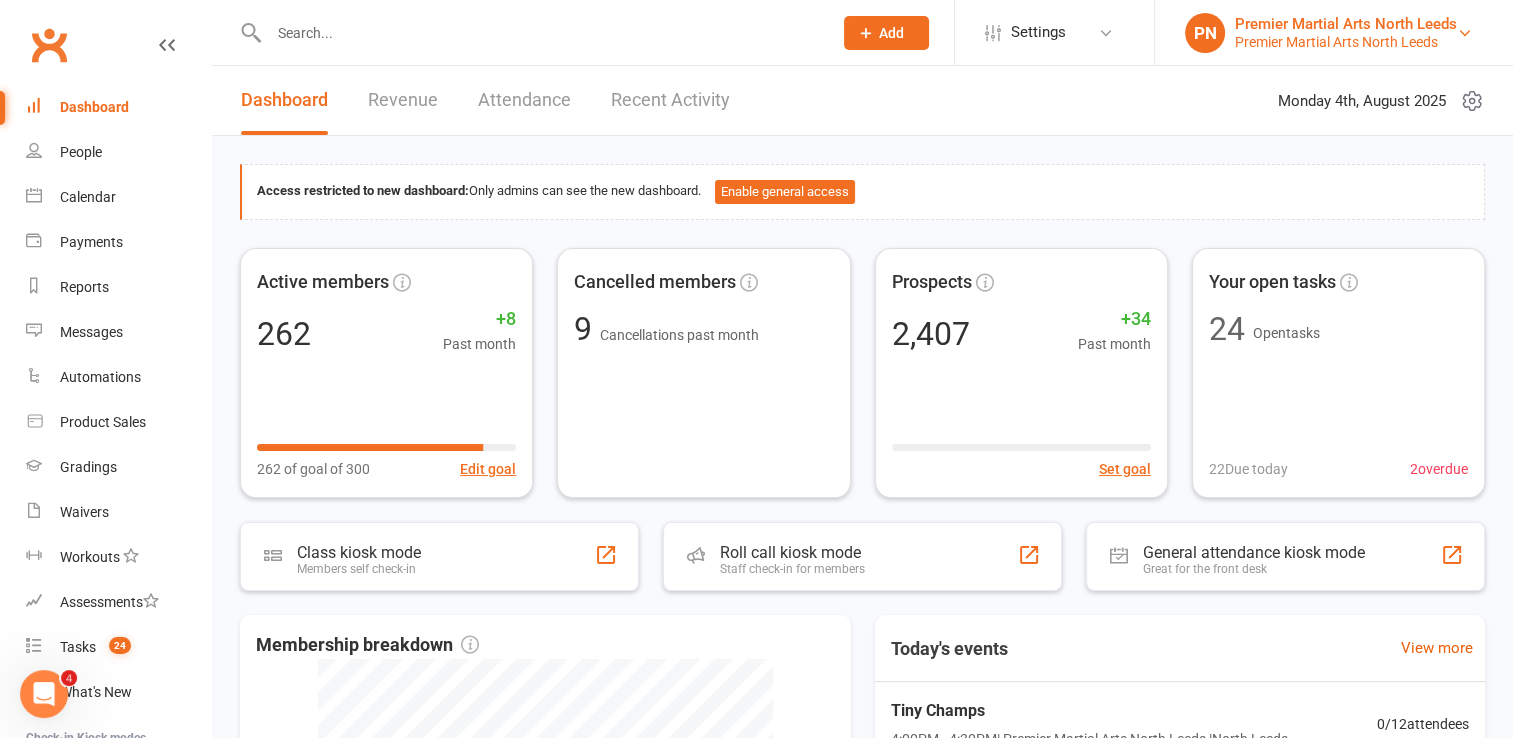 click on "Premier Martial Arts North Leeds" at bounding box center [1346, 24] 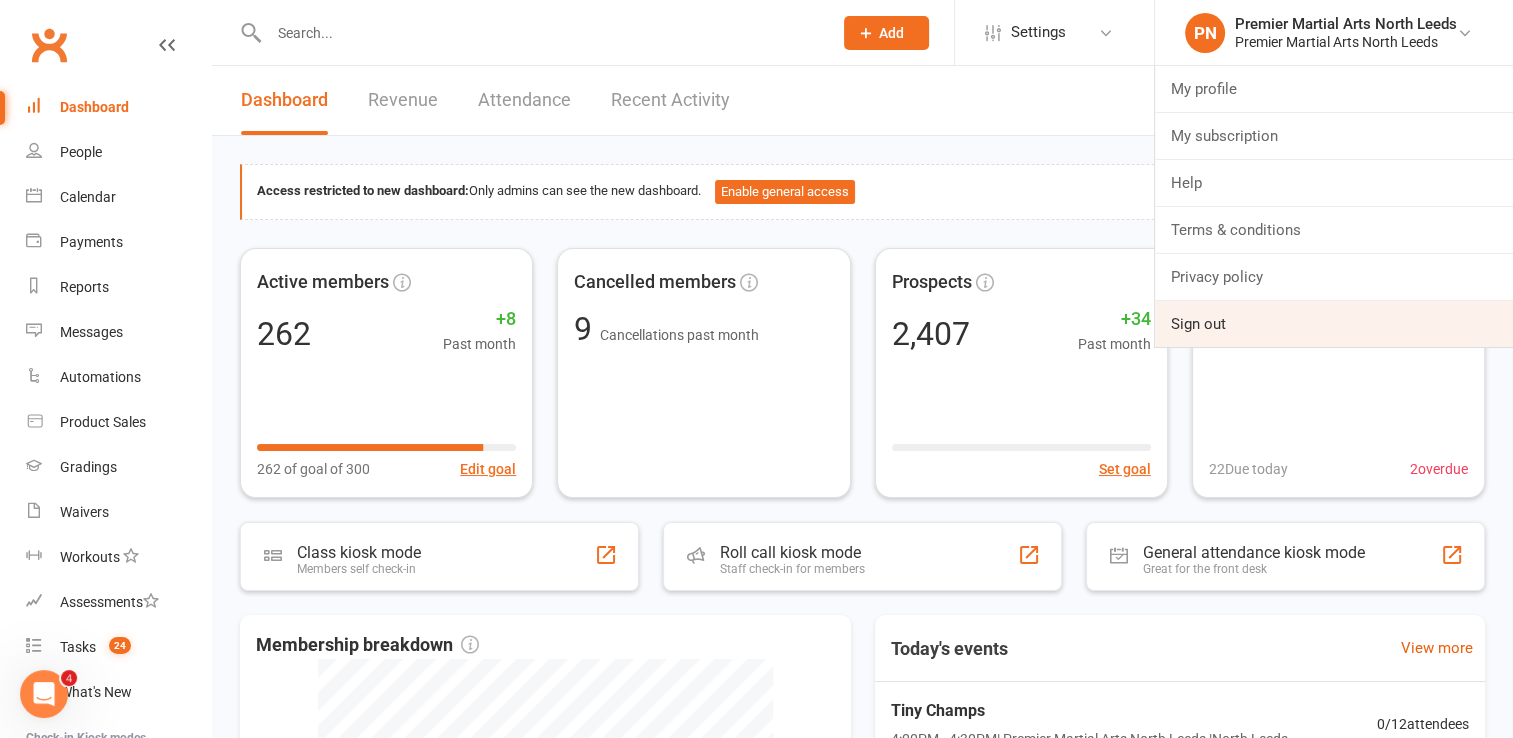 click on "Sign out" at bounding box center [1334, 324] 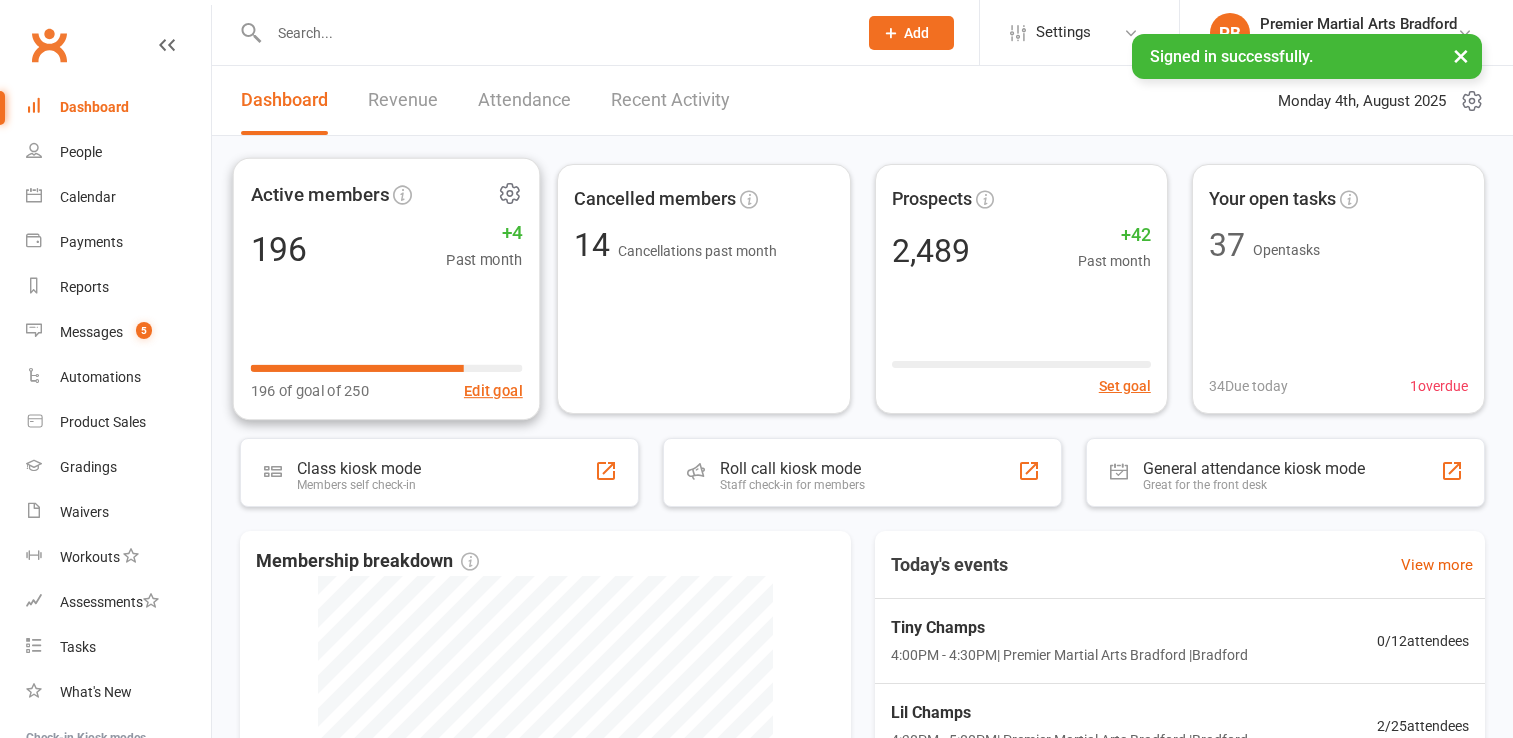 scroll, scrollTop: 0, scrollLeft: 0, axis: both 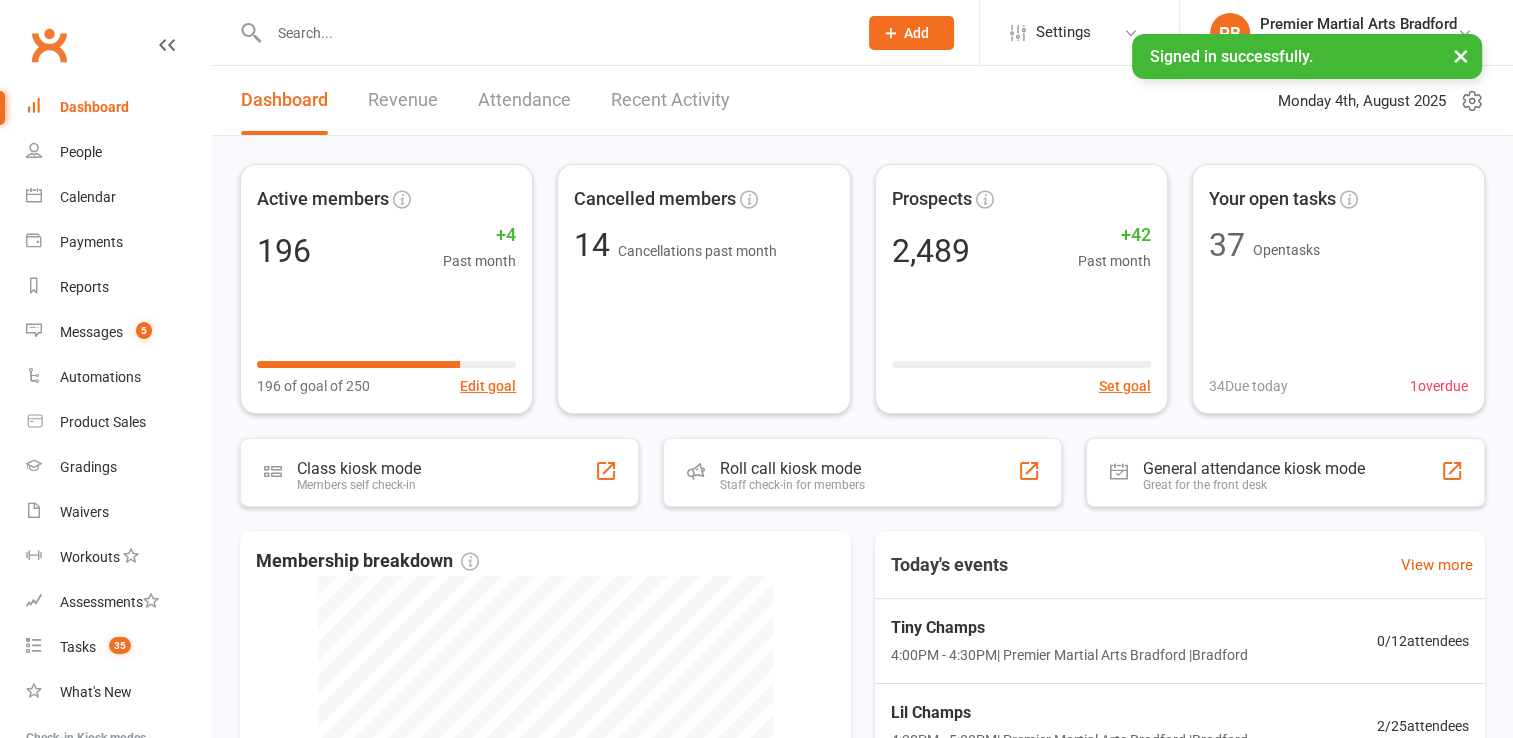 click at bounding box center (553, 33) 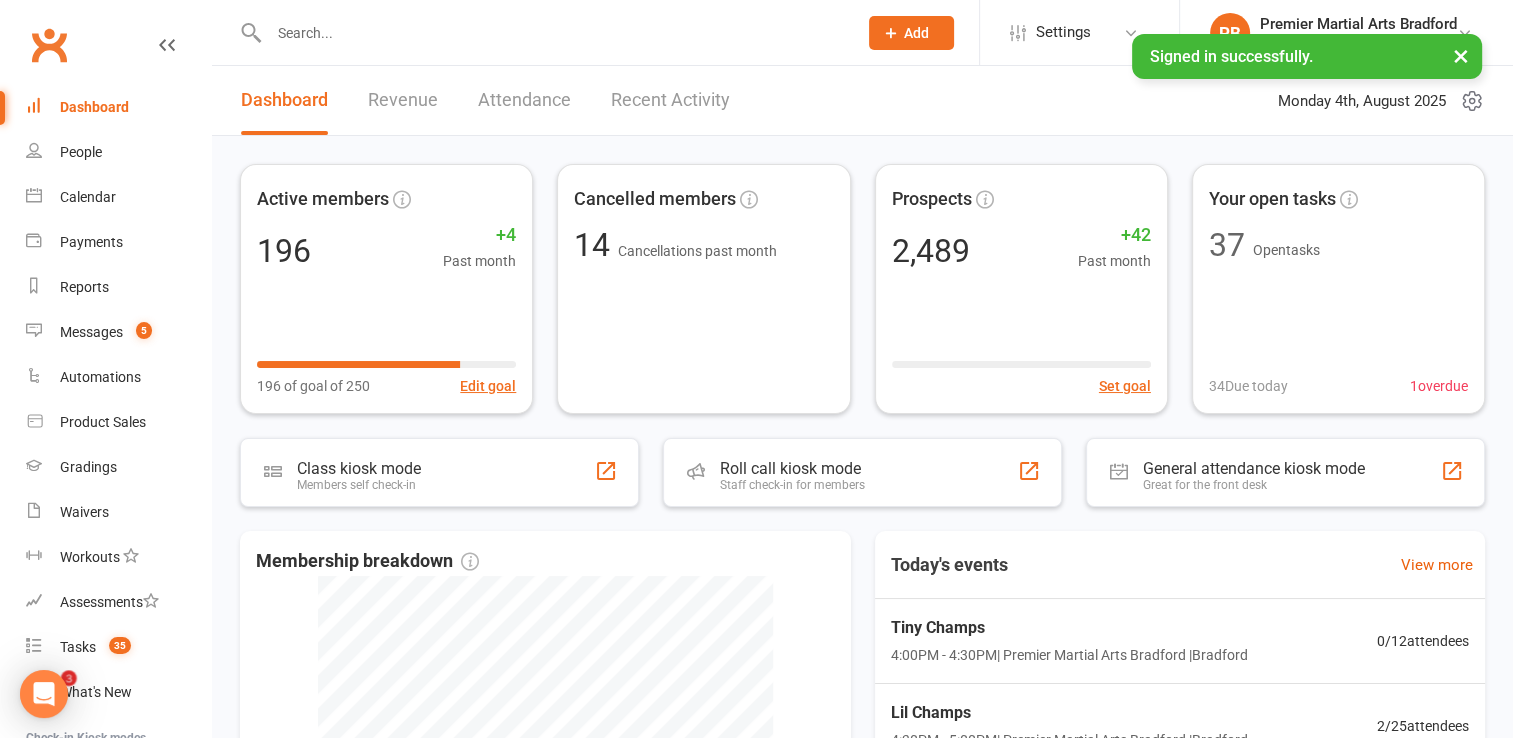 scroll, scrollTop: 0, scrollLeft: 0, axis: both 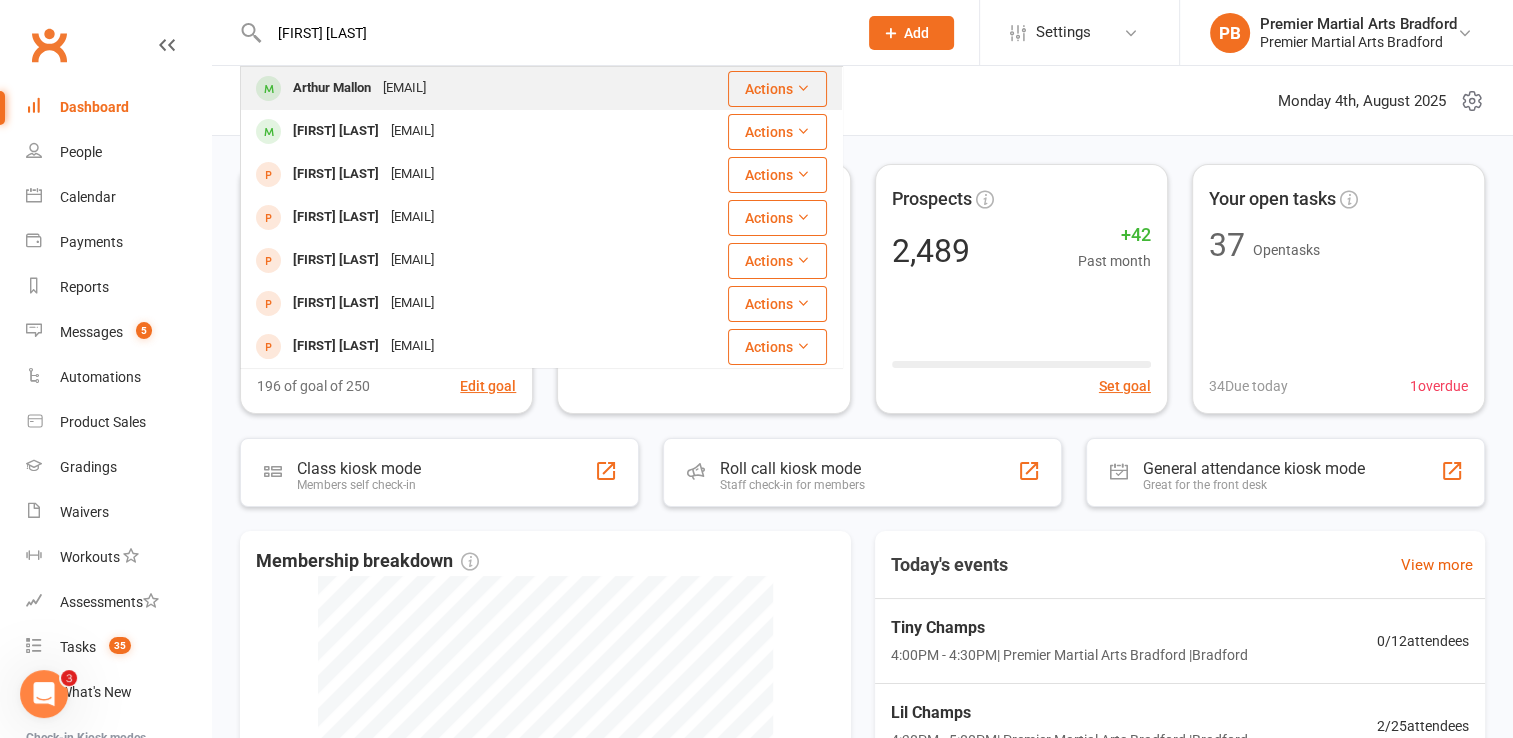type on "sean mallon" 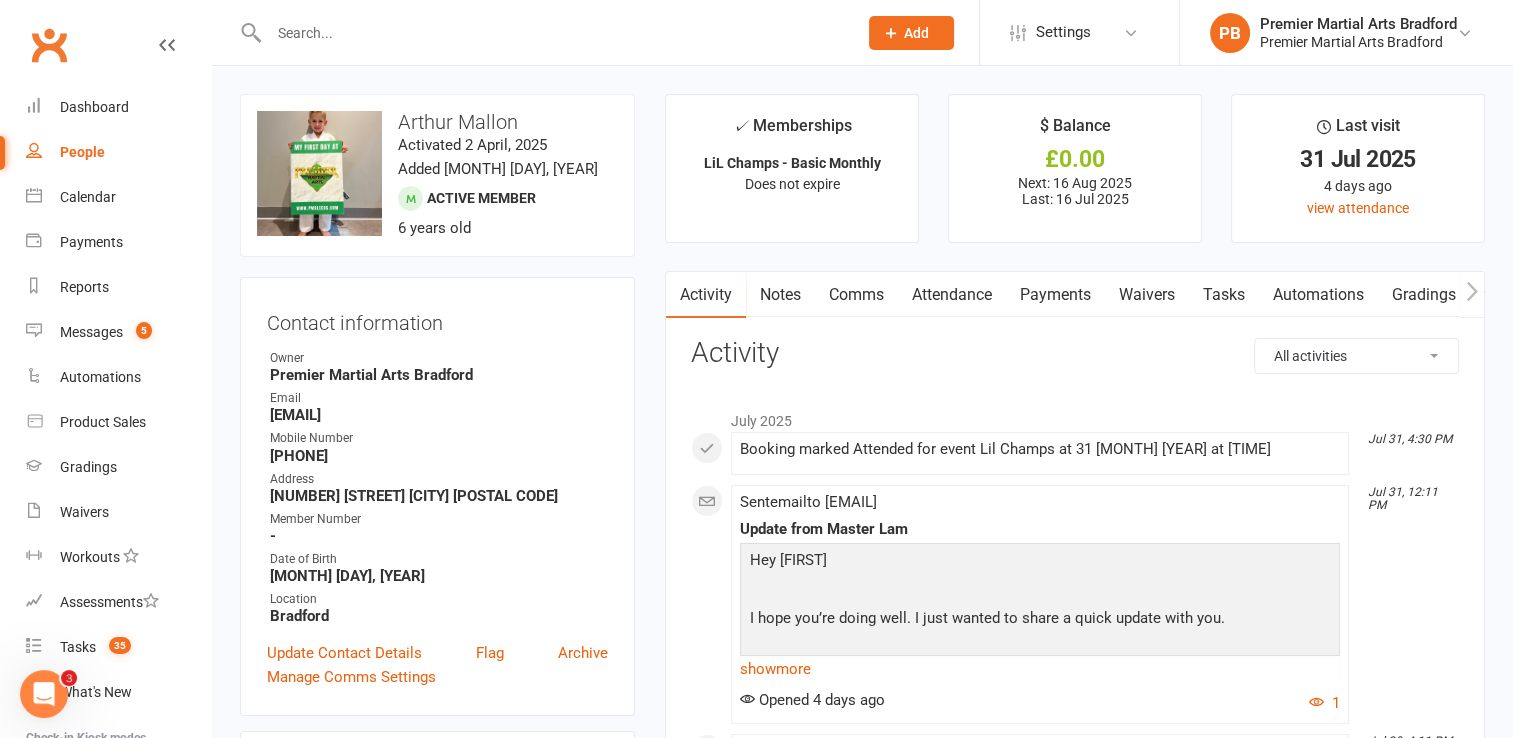 click at bounding box center (553, 33) 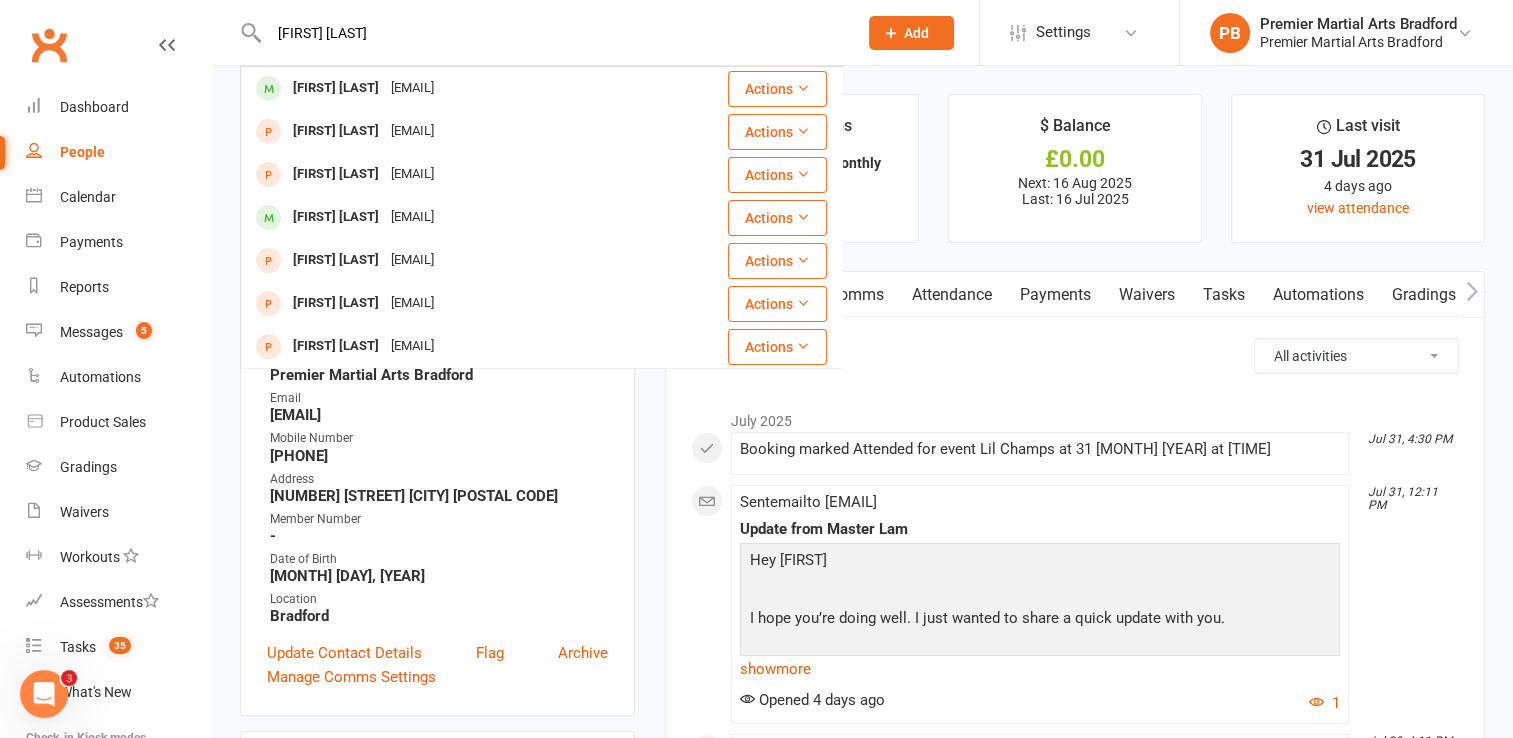 type on "nikoletta Mahmood" 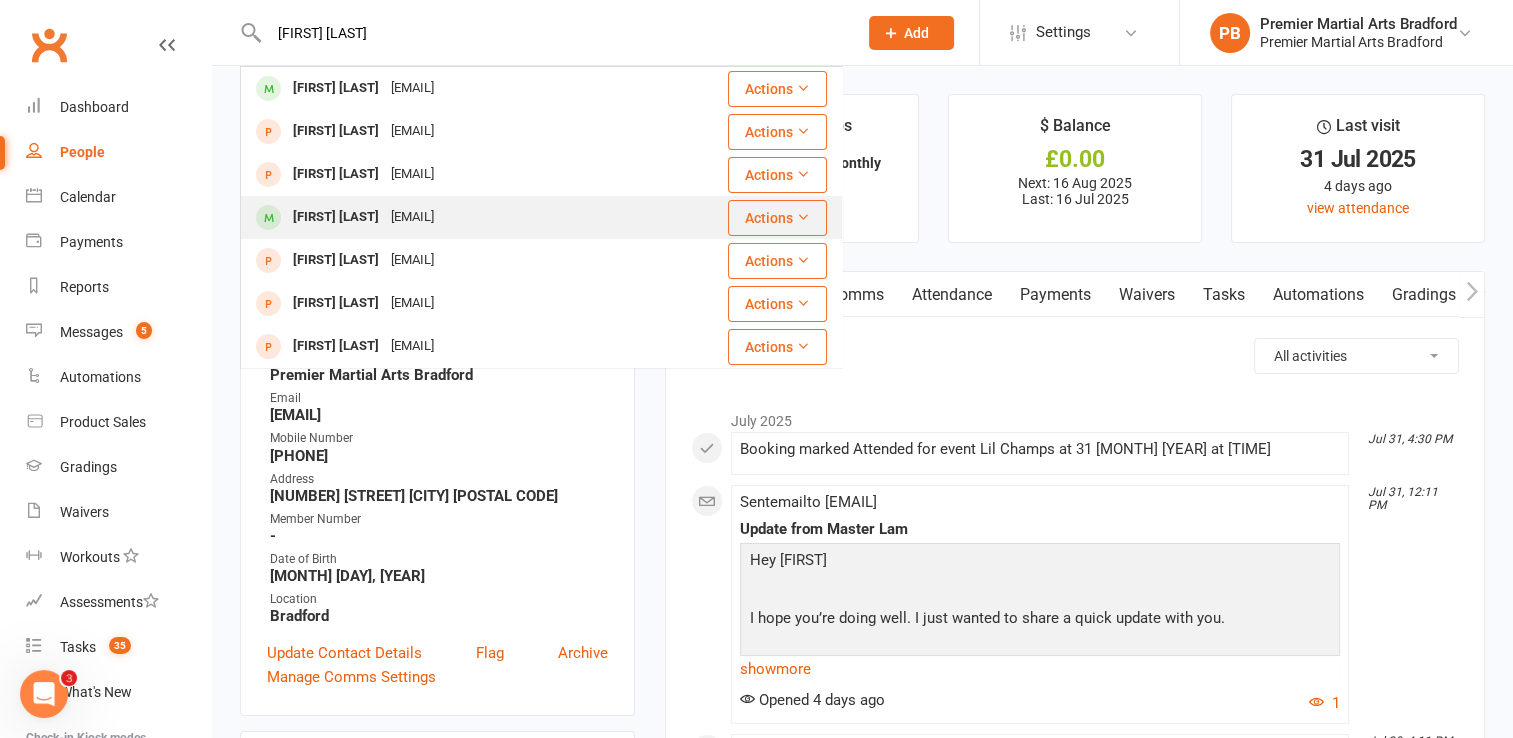 click on "Ayaan Mahmood" at bounding box center [336, 217] 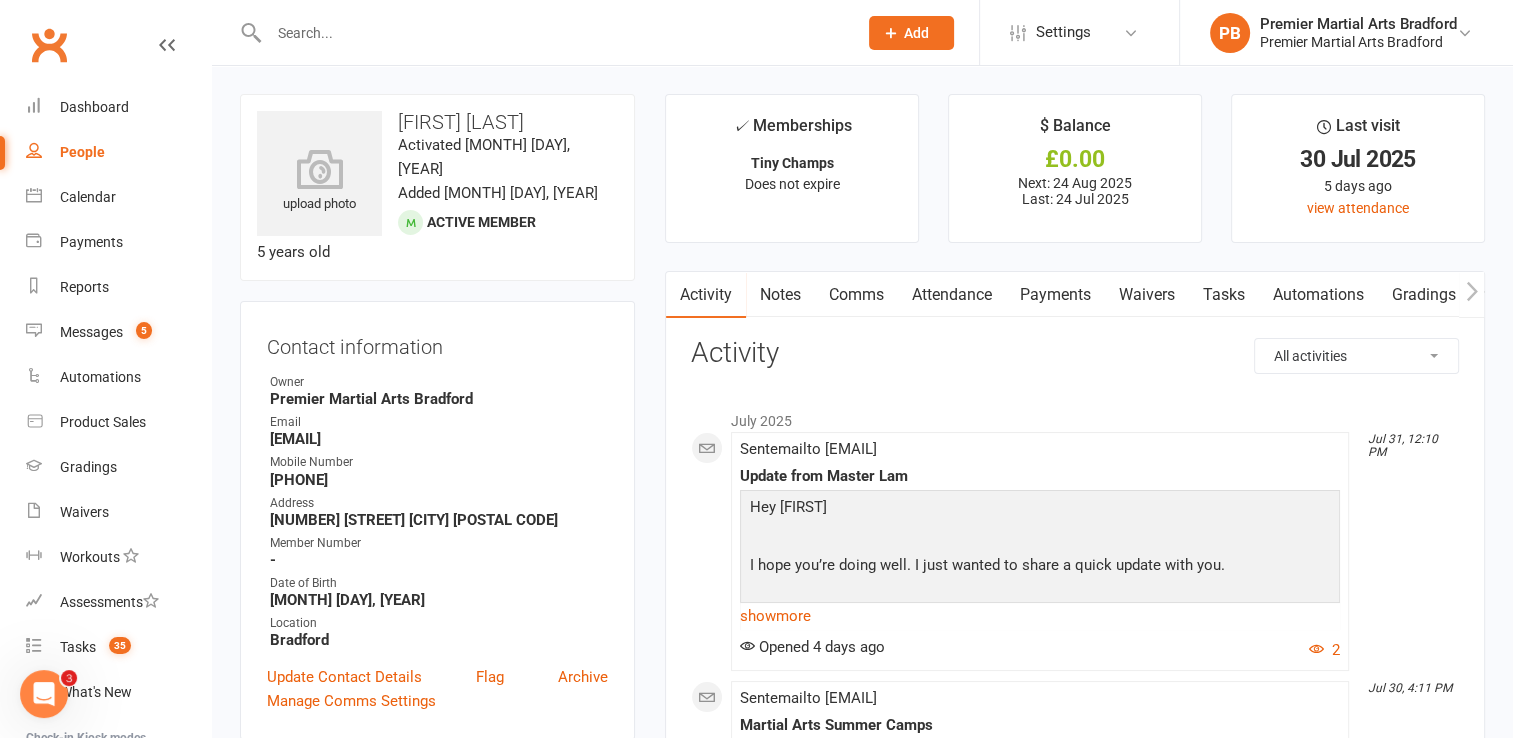 click at bounding box center (553, 33) 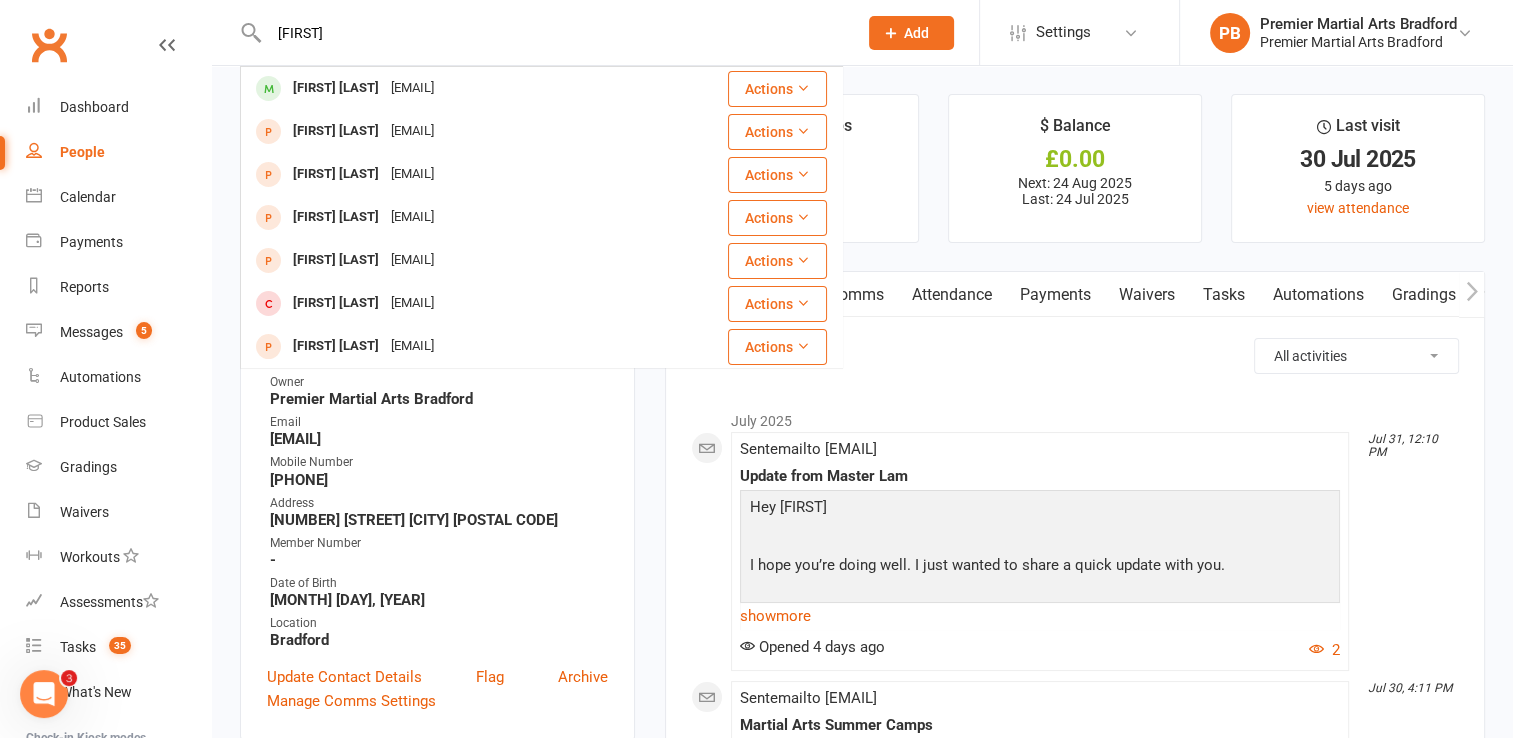 type on "nikoletta" 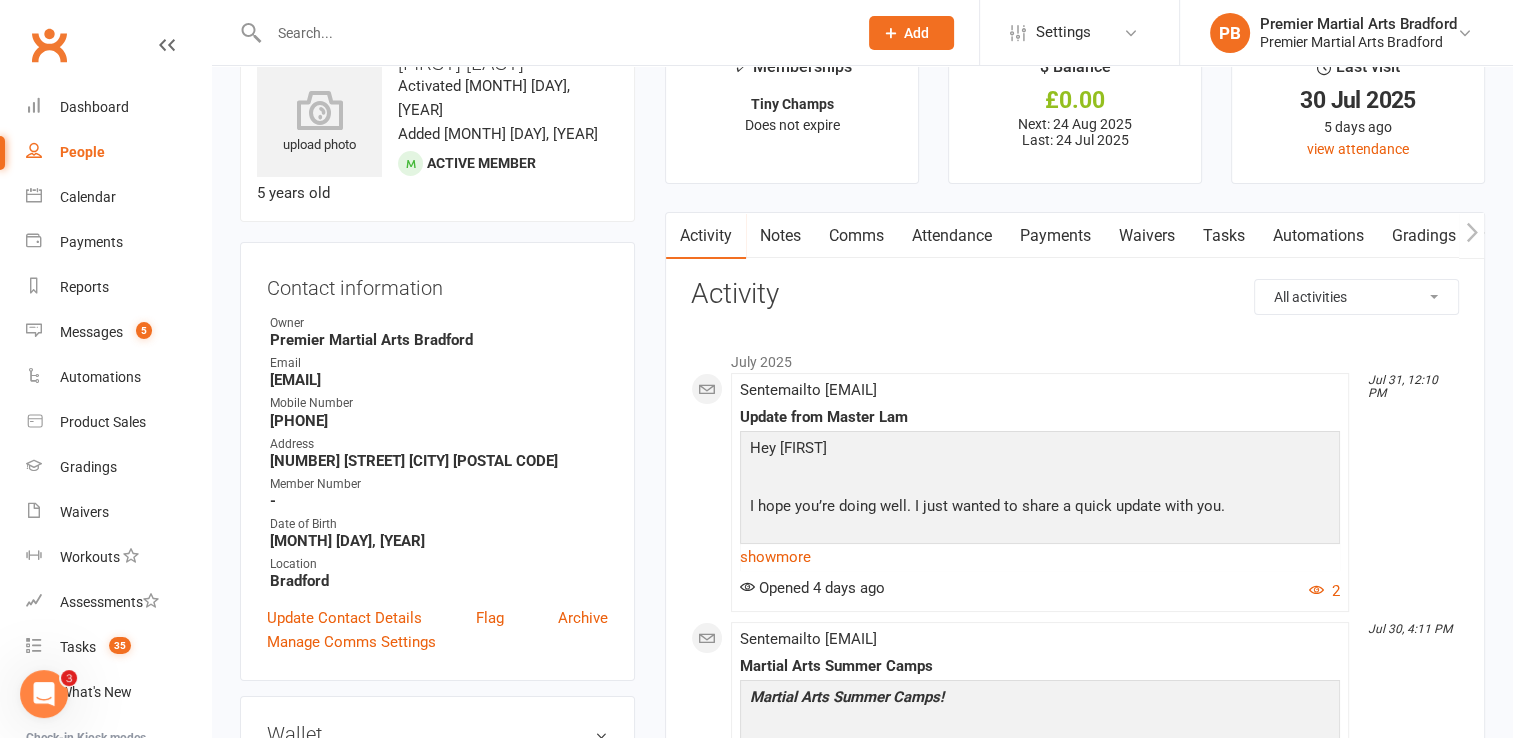 scroll, scrollTop: 0, scrollLeft: 0, axis: both 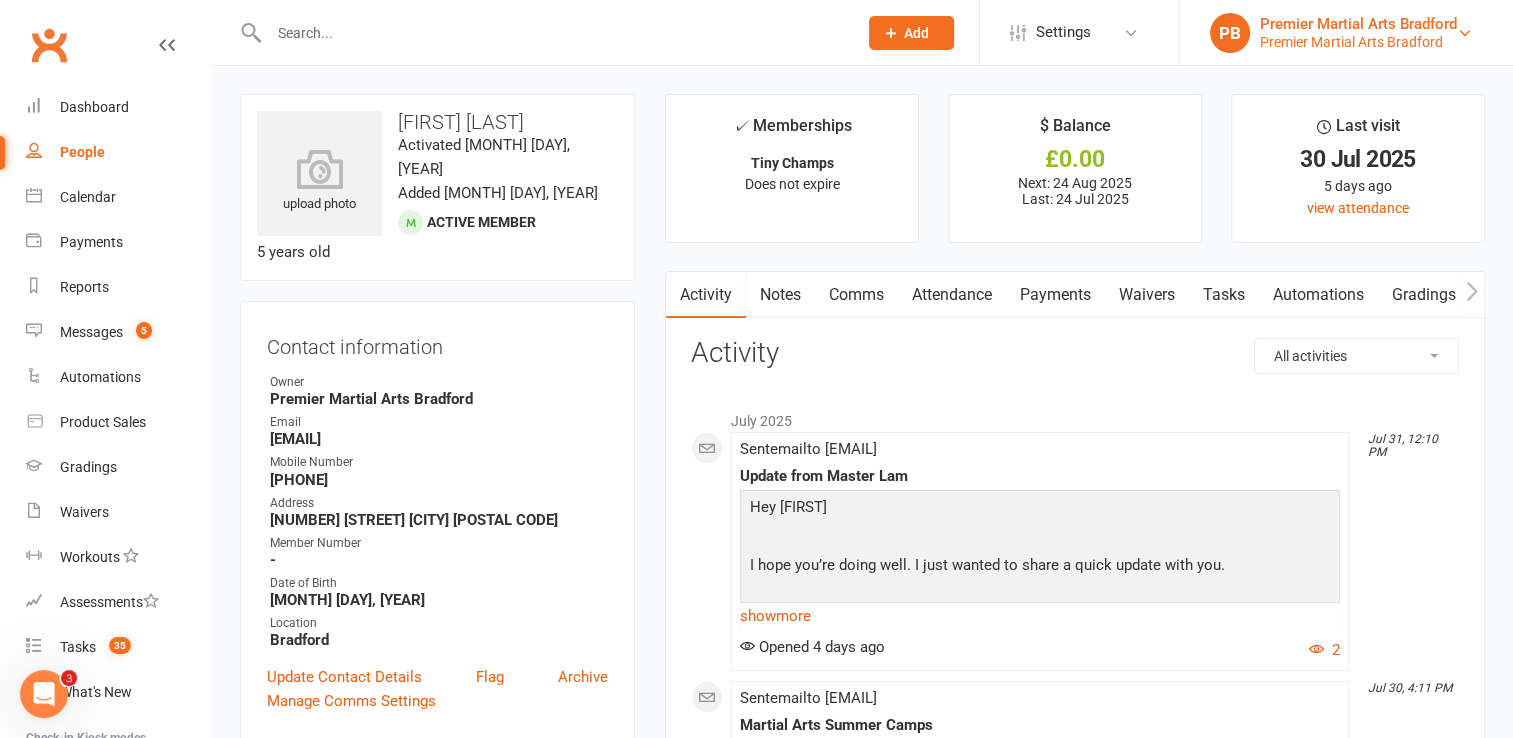 click on "Premier Martial Arts Bradford" at bounding box center (1358, 24) 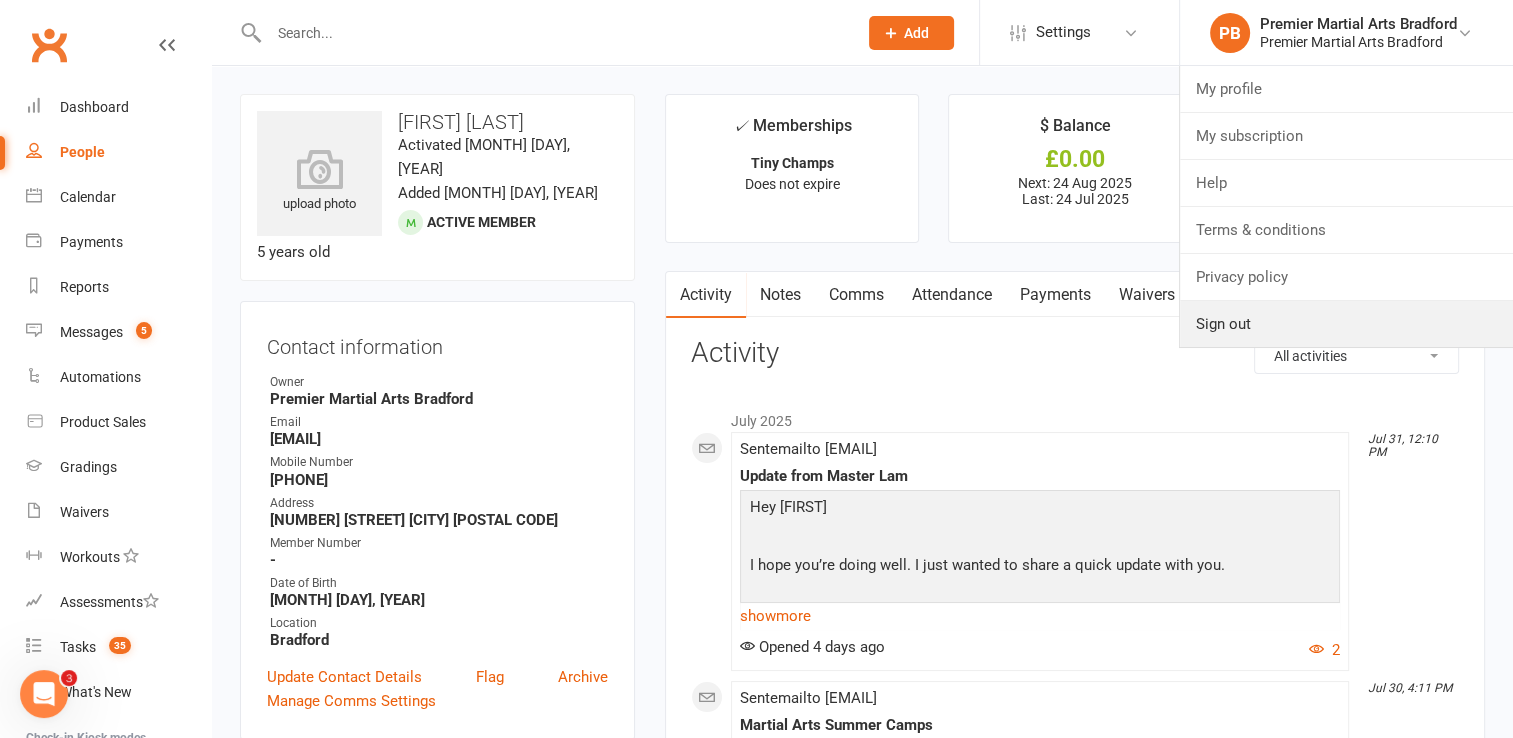 click on "Sign out" at bounding box center [1346, 324] 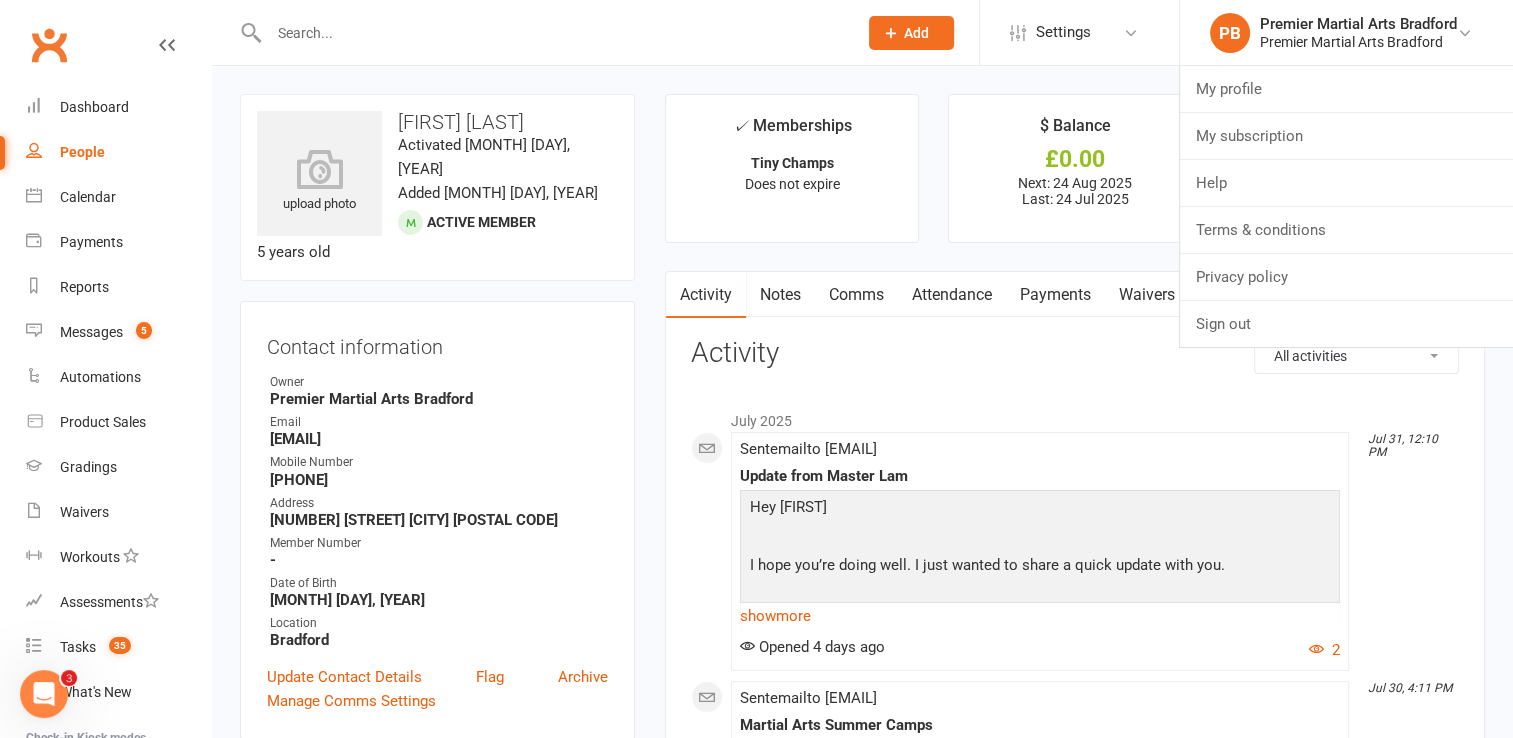 click on "Activity Notes Comms Attendance Payments Waivers Tasks Automations Gradings / Promotions Mobile App Consent Credit balance
All activities Bookings / Attendances Communications Notes Failed SMSes Gradings Members Memberships Mobile App POS Sales Payments Credit Vouchers Prospects Reports Automations Tasks Waivers Workouts Kiosk Mode Consent Assessments Contact Flags Family Relationships Activity July 2025 Jul 31, 12:10 PM   Sent  email  to   bozoriniki@gmail.com   Update from Master Lam Hey Ayaan   I hope you’re doing well. I just wanted to share a quick update with you. It’s been such a joy to be back on the mats this past month. Seeing the energy, effort and progress from so many of you has been a real highlight for me. I’ve missed that buzz and it’s been great to reconnect. I’ll be back in September and will be teaching again in Bradford on Tuesday nights and North Leeds on Thursday nights. I’m already looking forward to it. Have an amazing summer and I’ll see you soon. Warm regards, show" at bounding box center (1075, 1903) 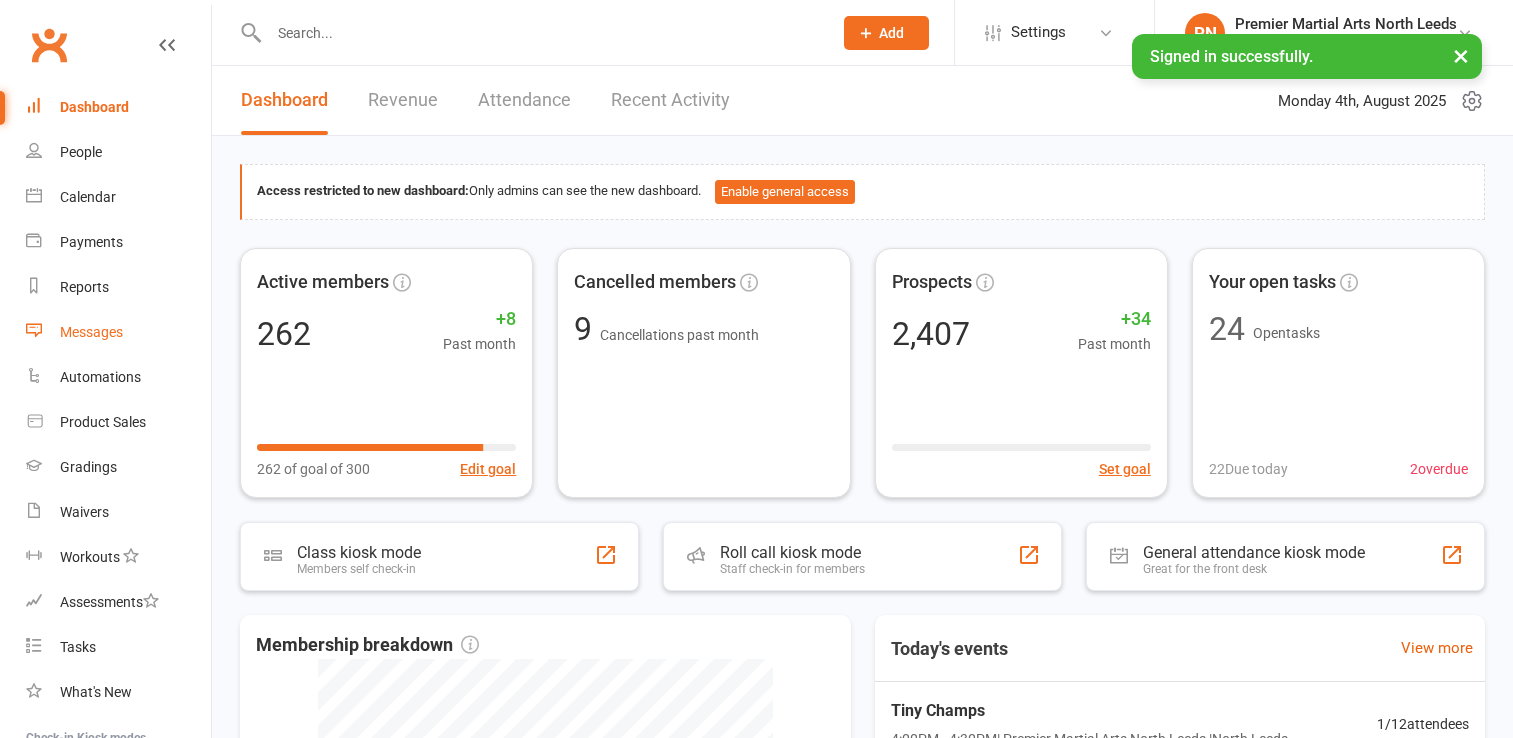 scroll, scrollTop: 0, scrollLeft: 0, axis: both 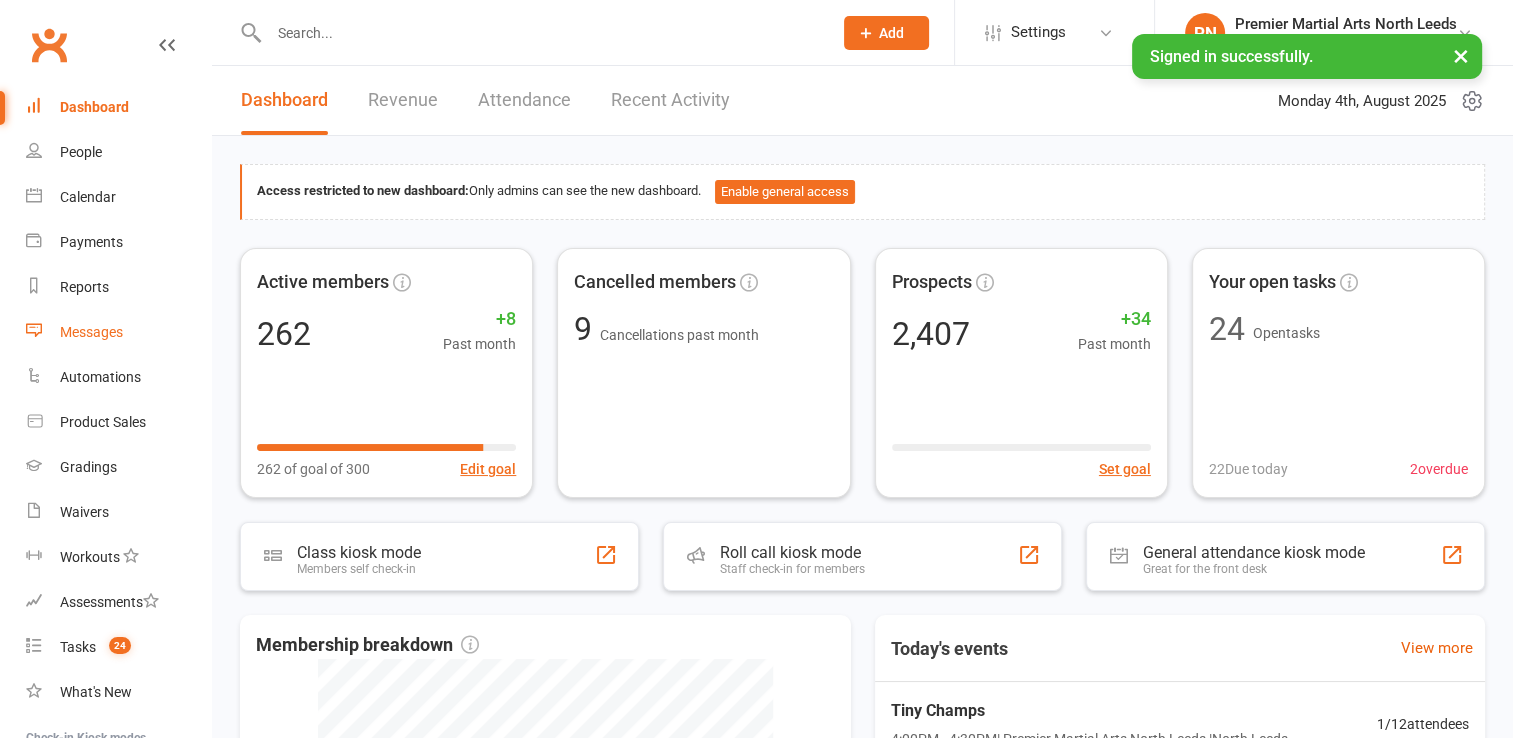 click on "Messages" at bounding box center (91, 332) 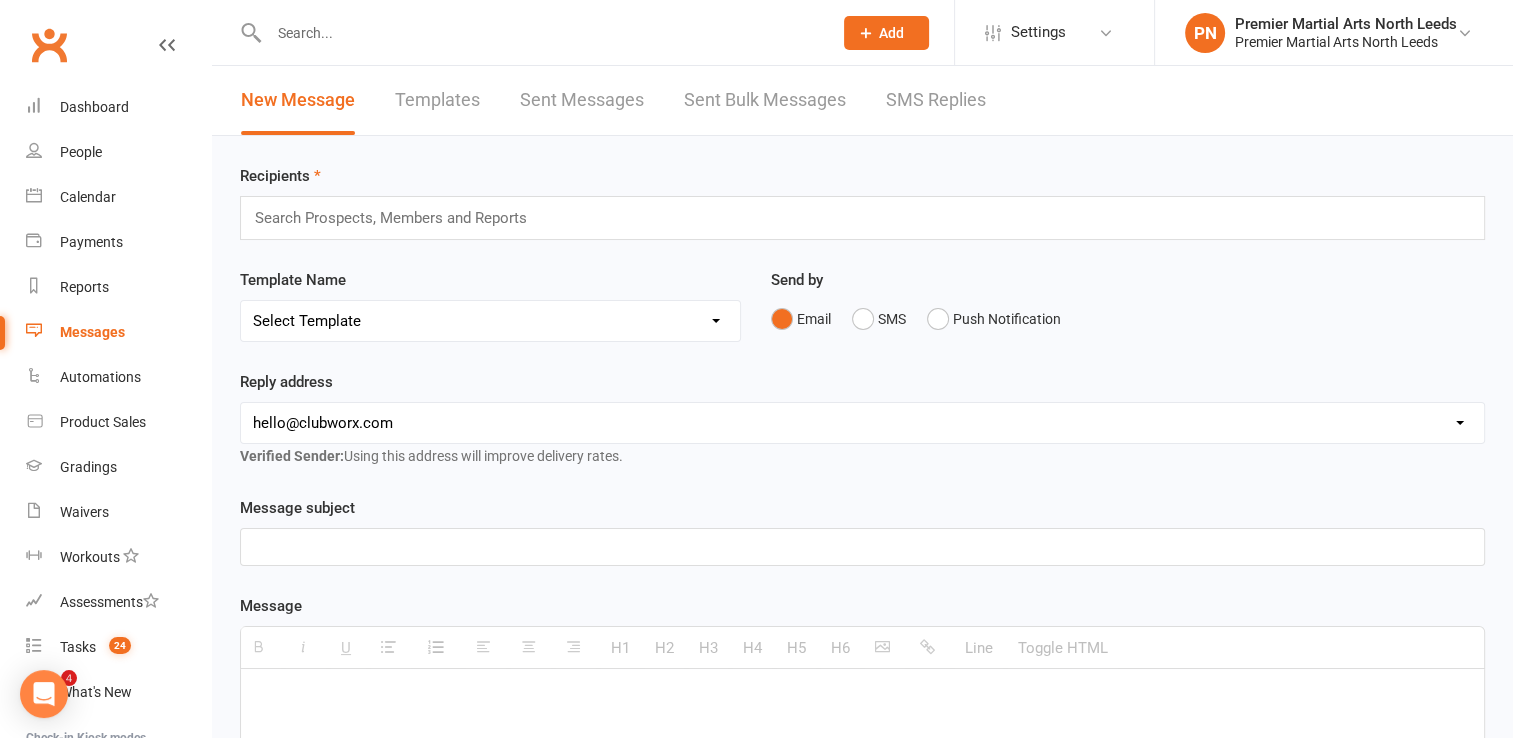 click on "SMS Replies" at bounding box center (936, 100) 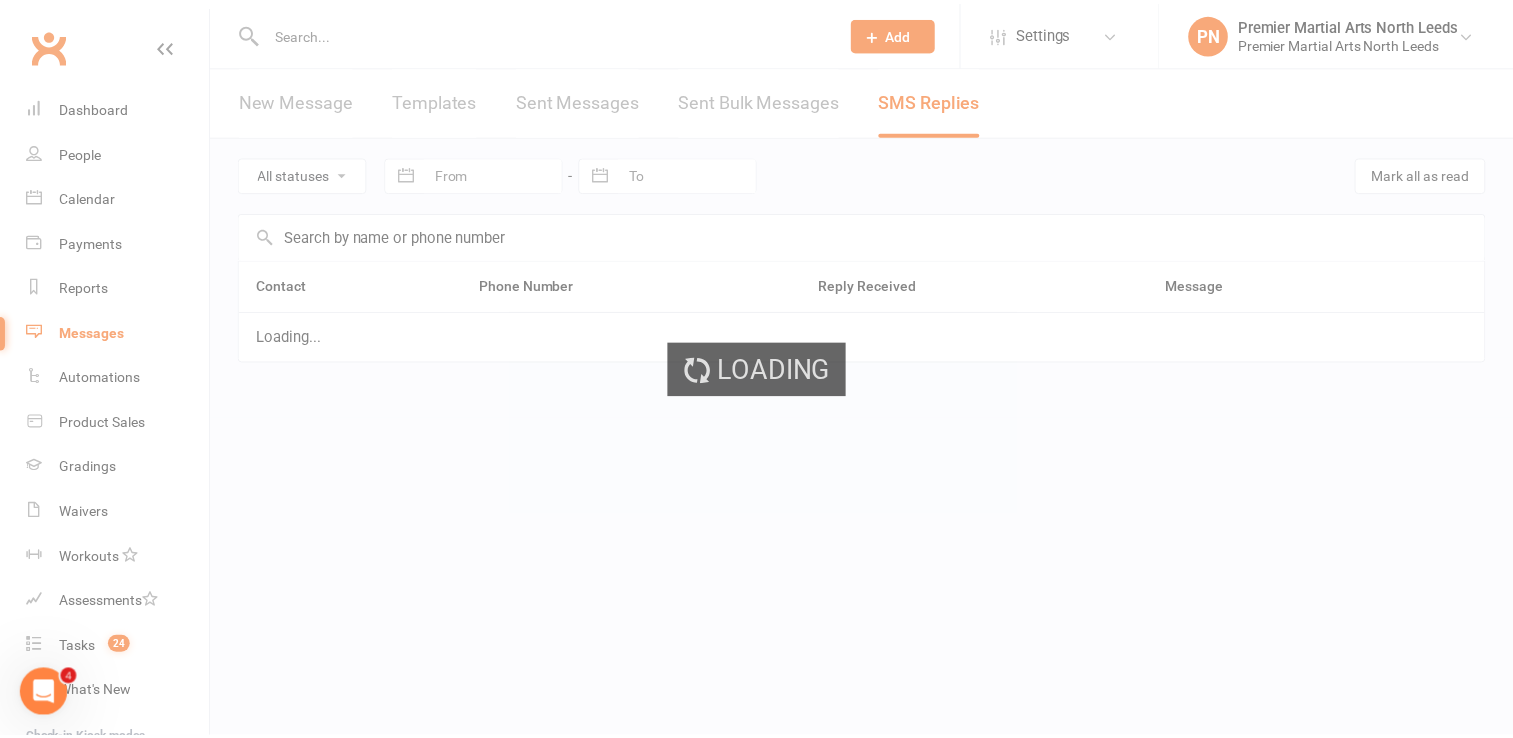scroll, scrollTop: 0, scrollLeft: 0, axis: both 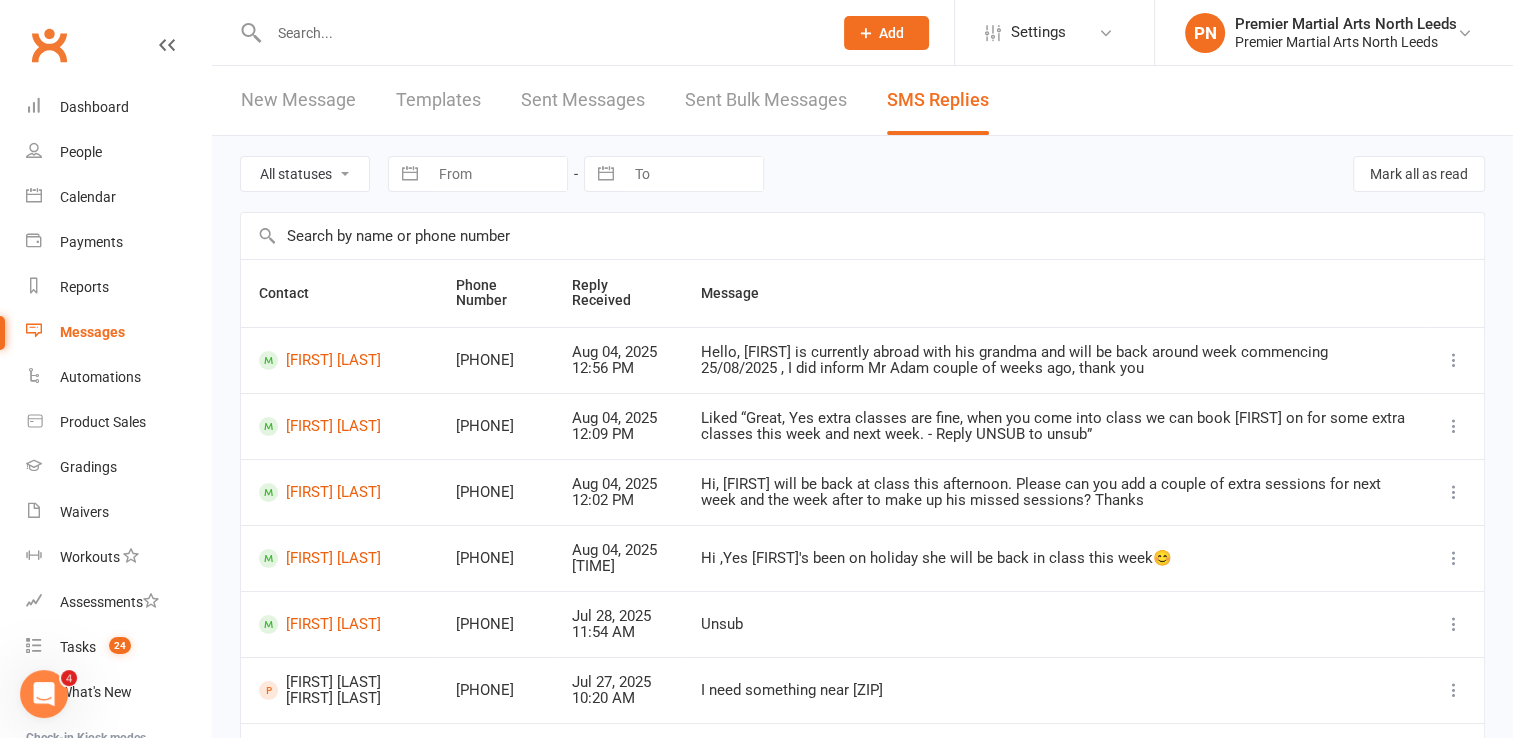 click on "New Message" at bounding box center [298, 100] 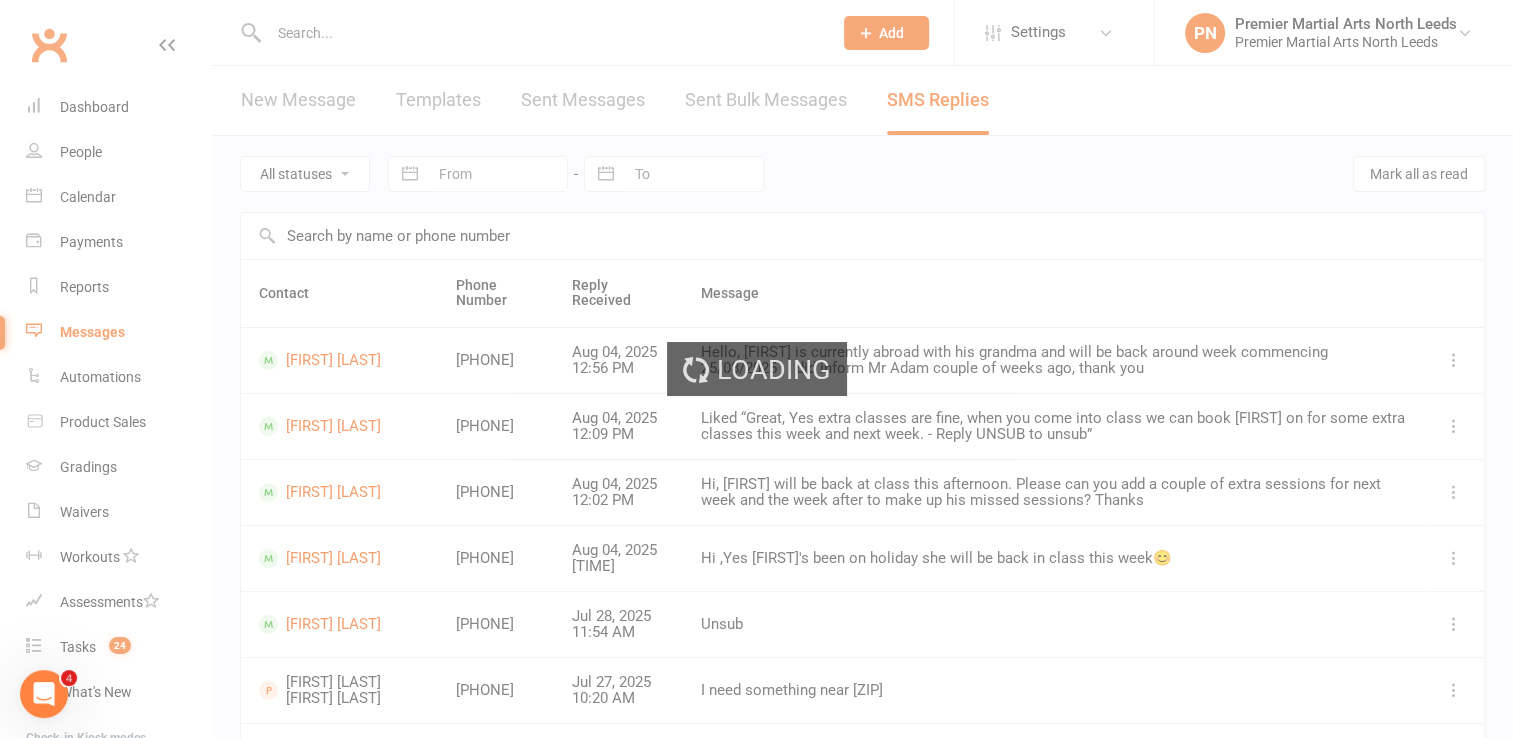 click on "Loading" at bounding box center [756, 369] 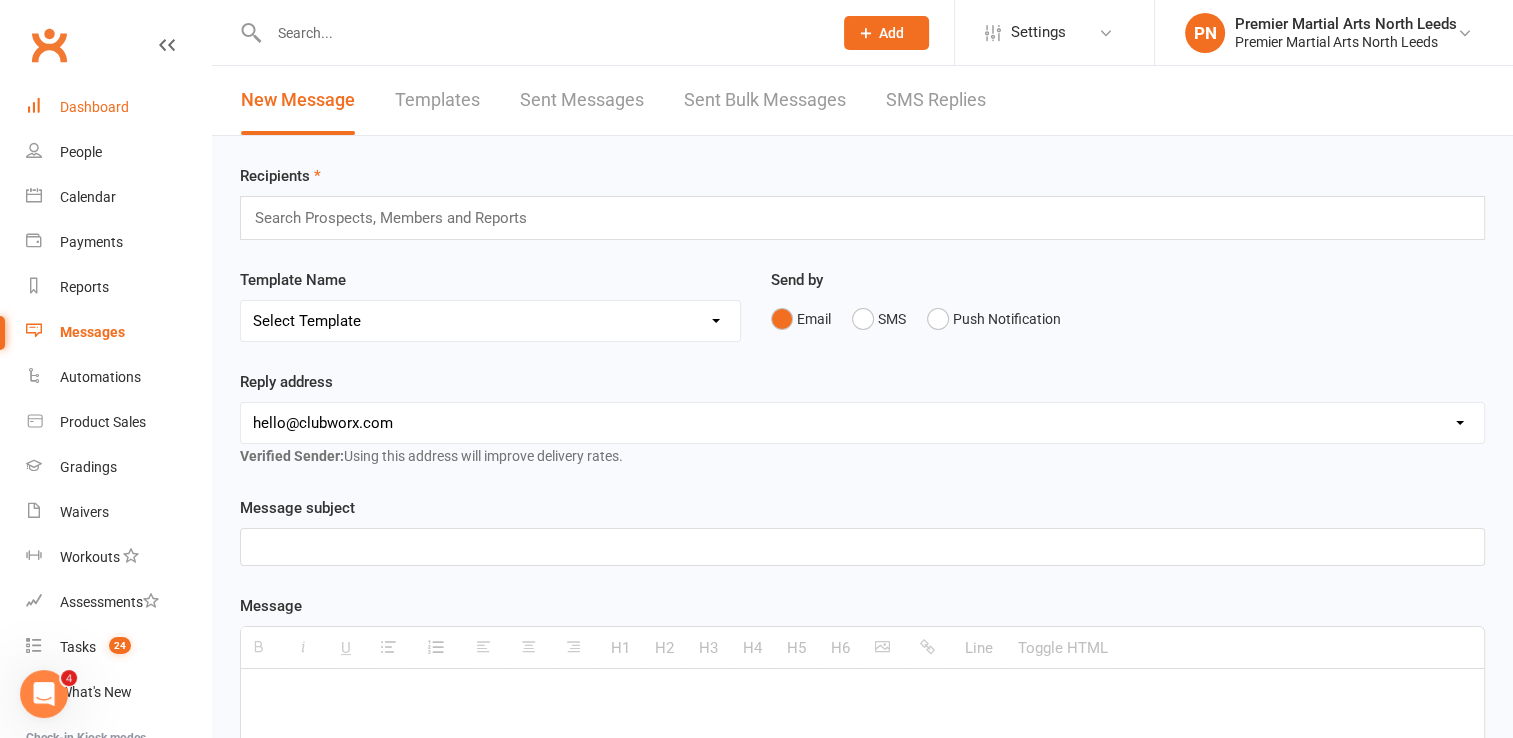 click on "Dashboard" at bounding box center (94, 107) 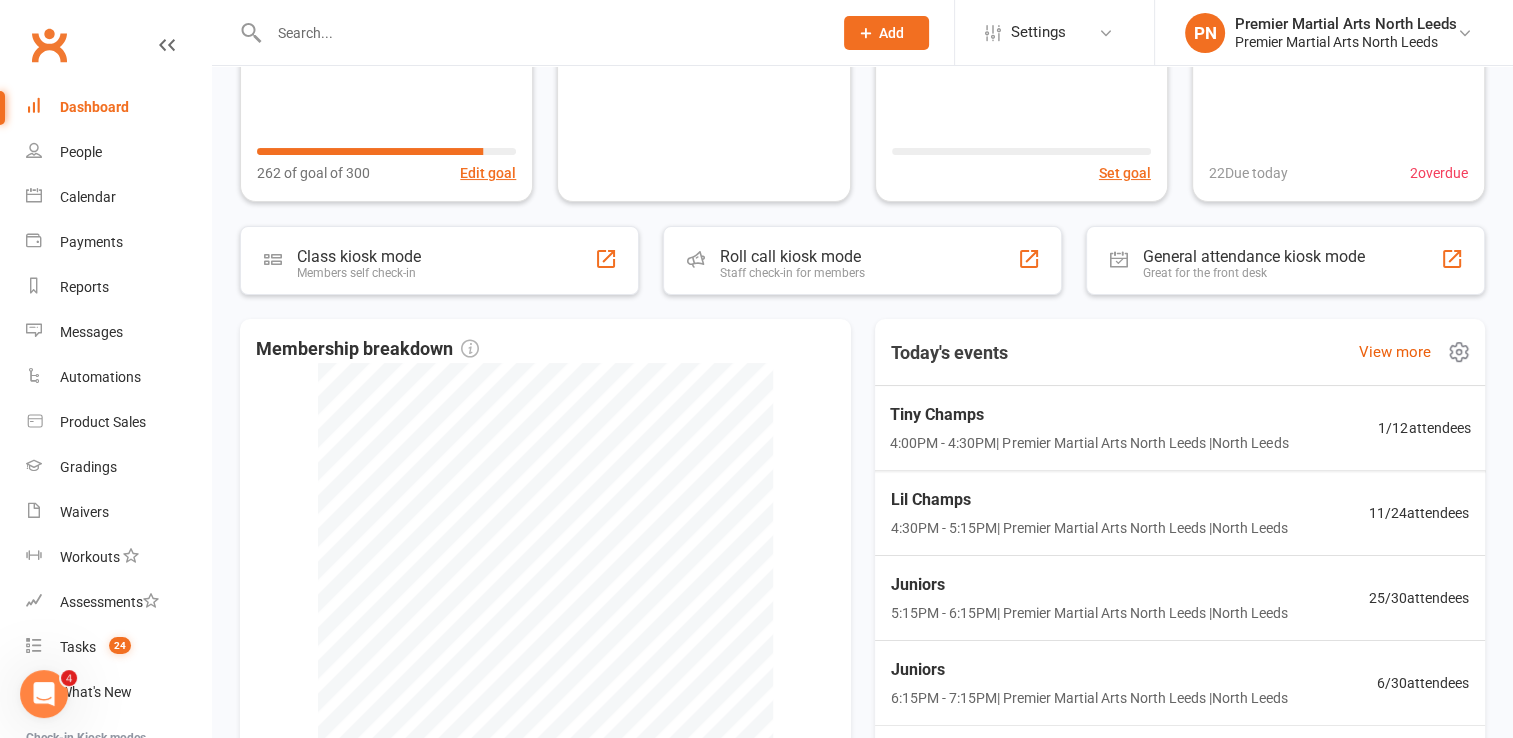 click on "Tiny Champs" at bounding box center (1088, 415) 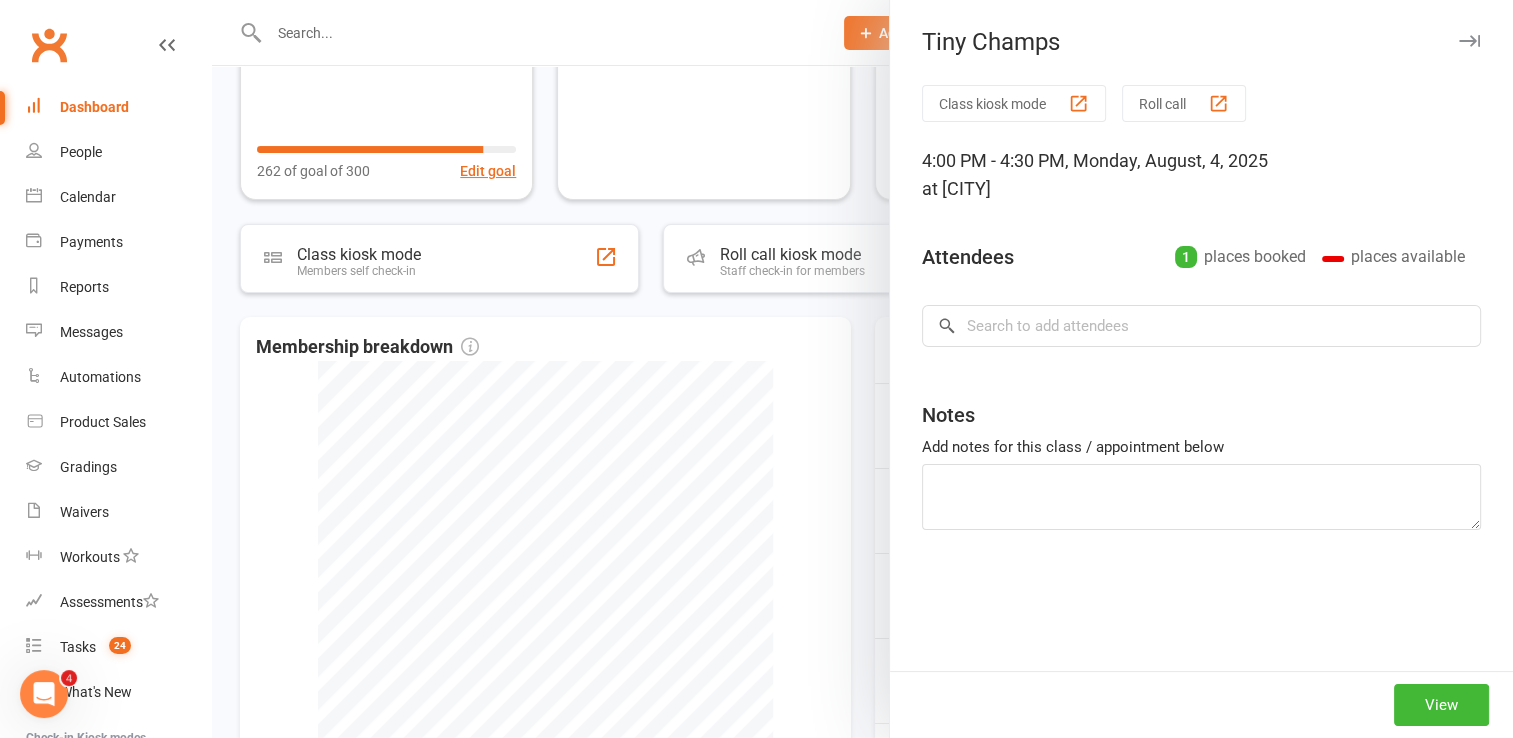 scroll, scrollTop: 299, scrollLeft: 0, axis: vertical 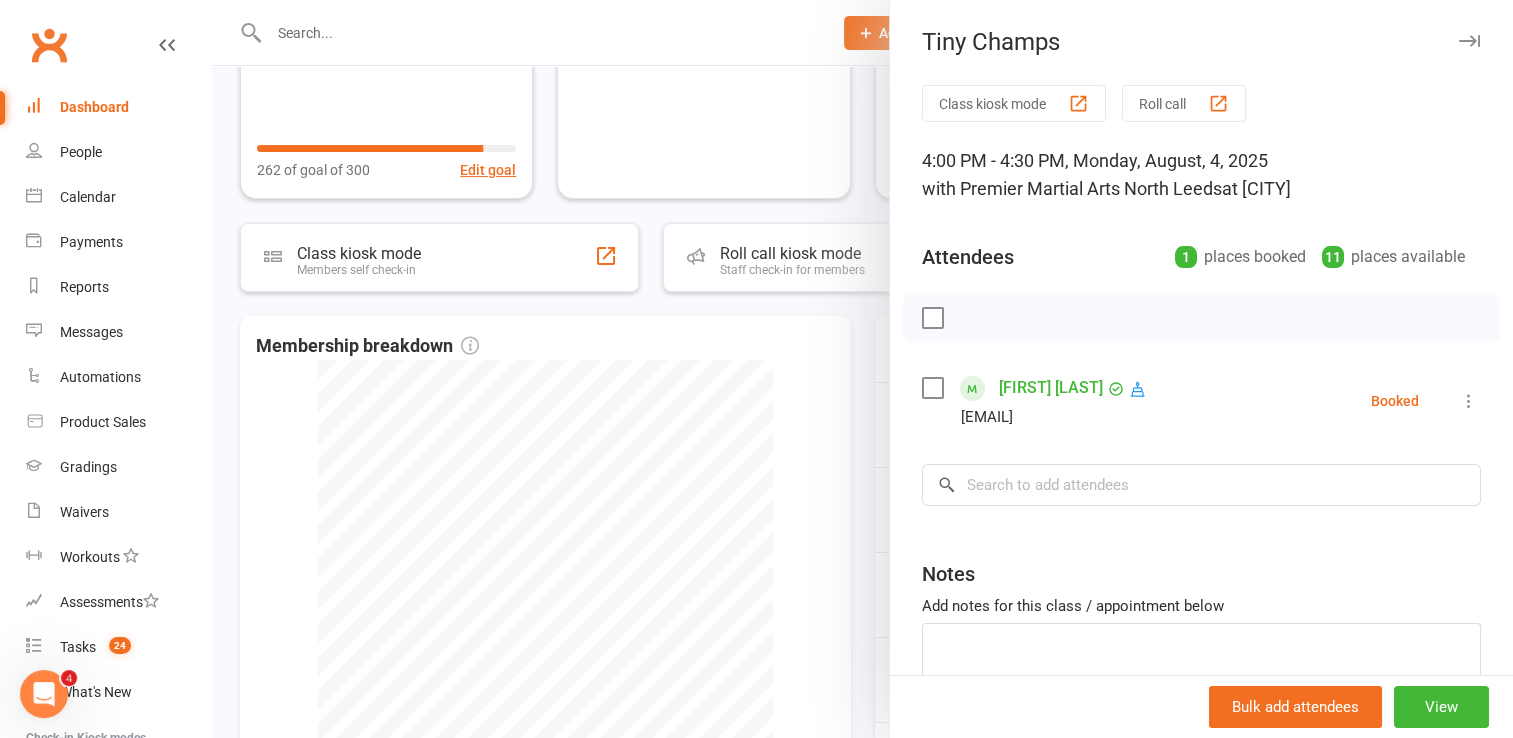 click at bounding box center [1469, 41] 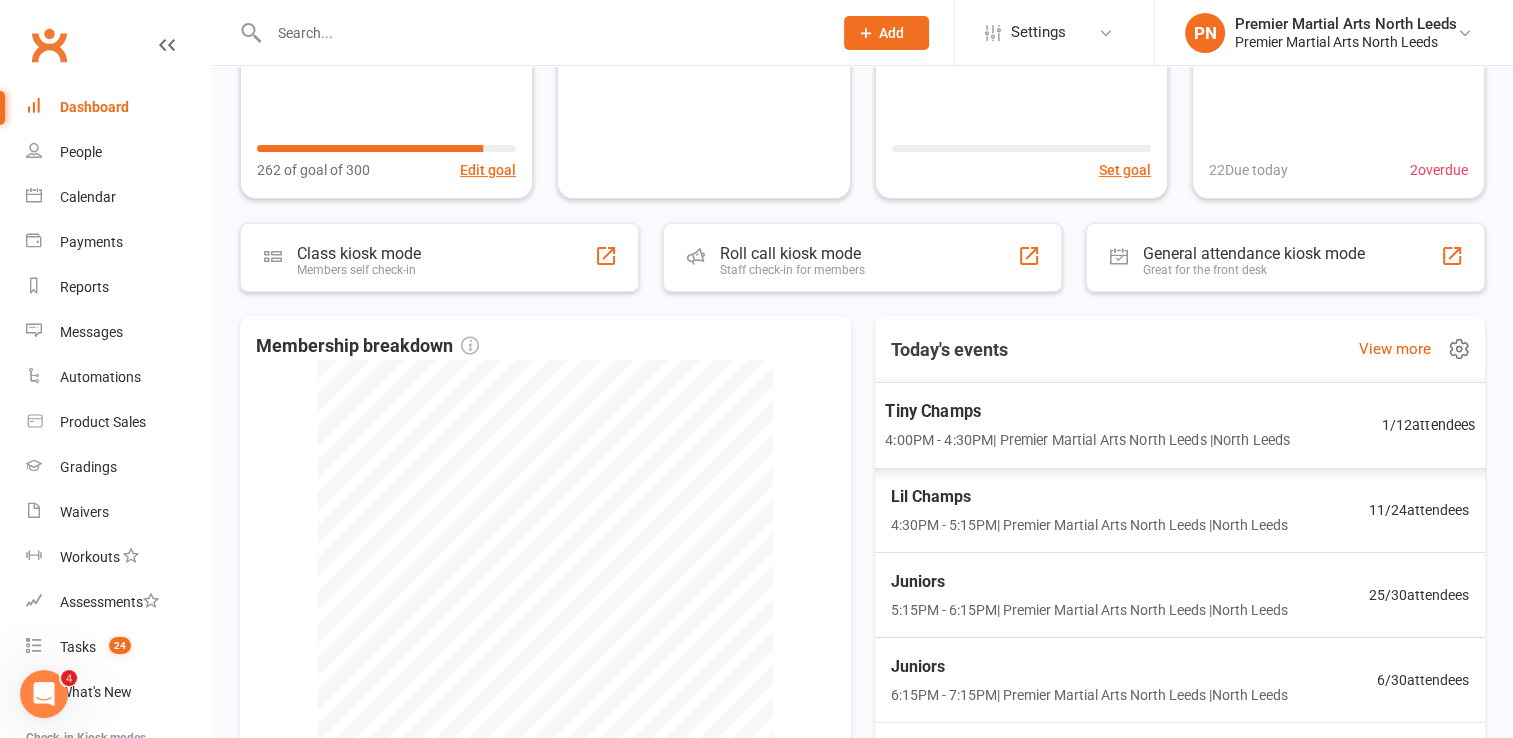 click on "[TIME] - [TIME] | Premier Martial Arts North Leeds | [CITY]" at bounding box center [1087, 440] 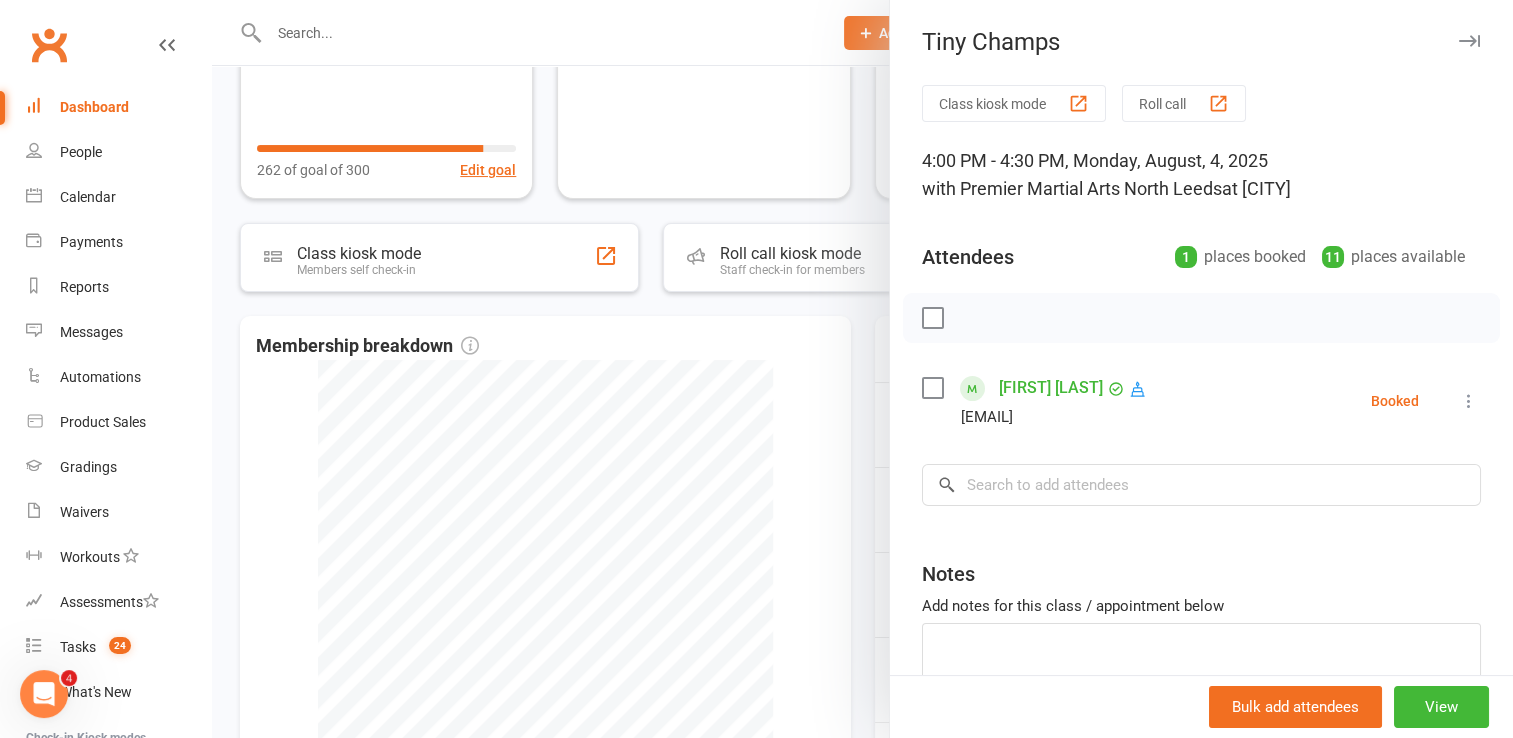 click at bounding box center [1469, 41] 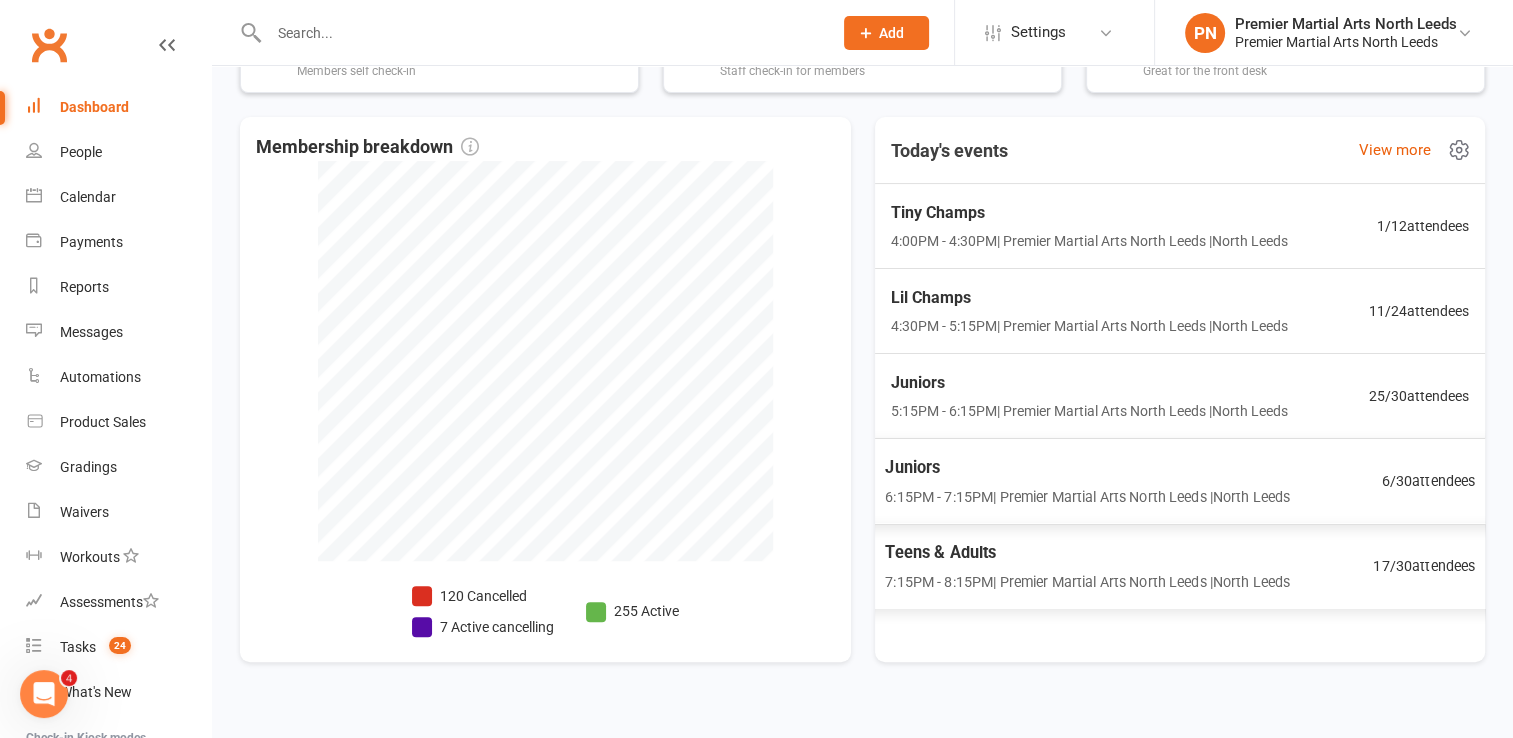 click on "[TIME] - [TIME] | Premier Martial Arts North Leeds | [CITY]" at bounding box center [1087, 496] 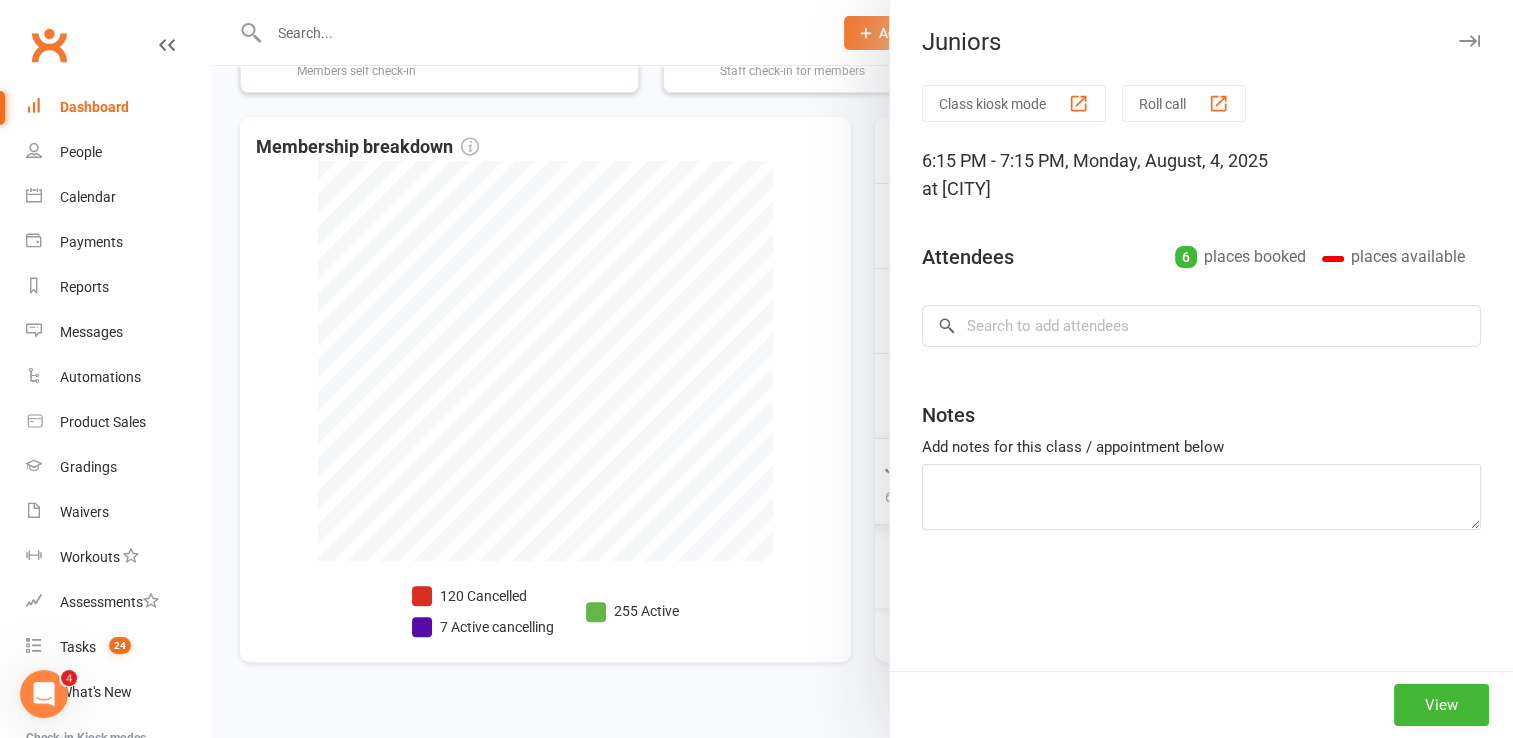 scroll, scrollTop: 499, scrollLeft: 0, axis: vertical 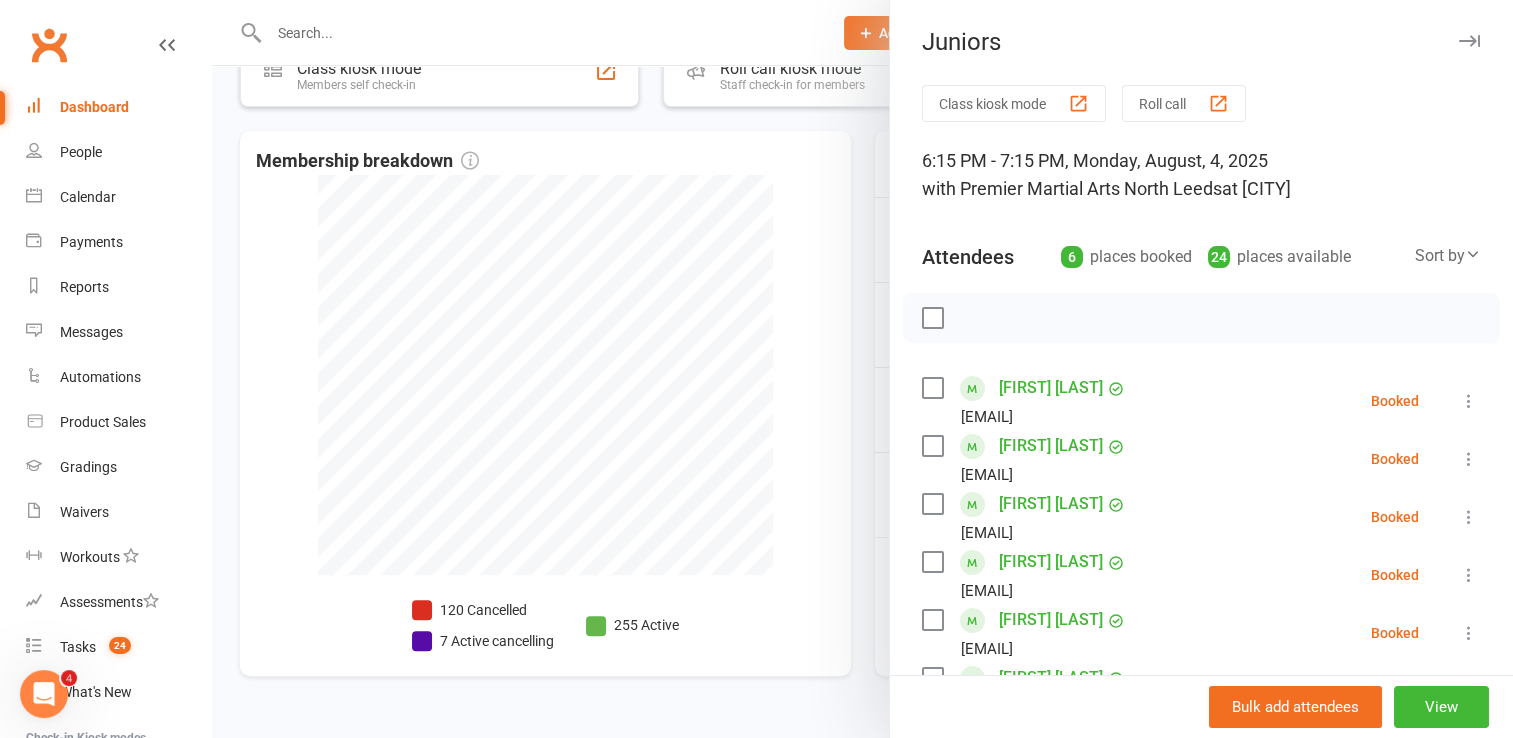 click at bounding box center [1469, 41] 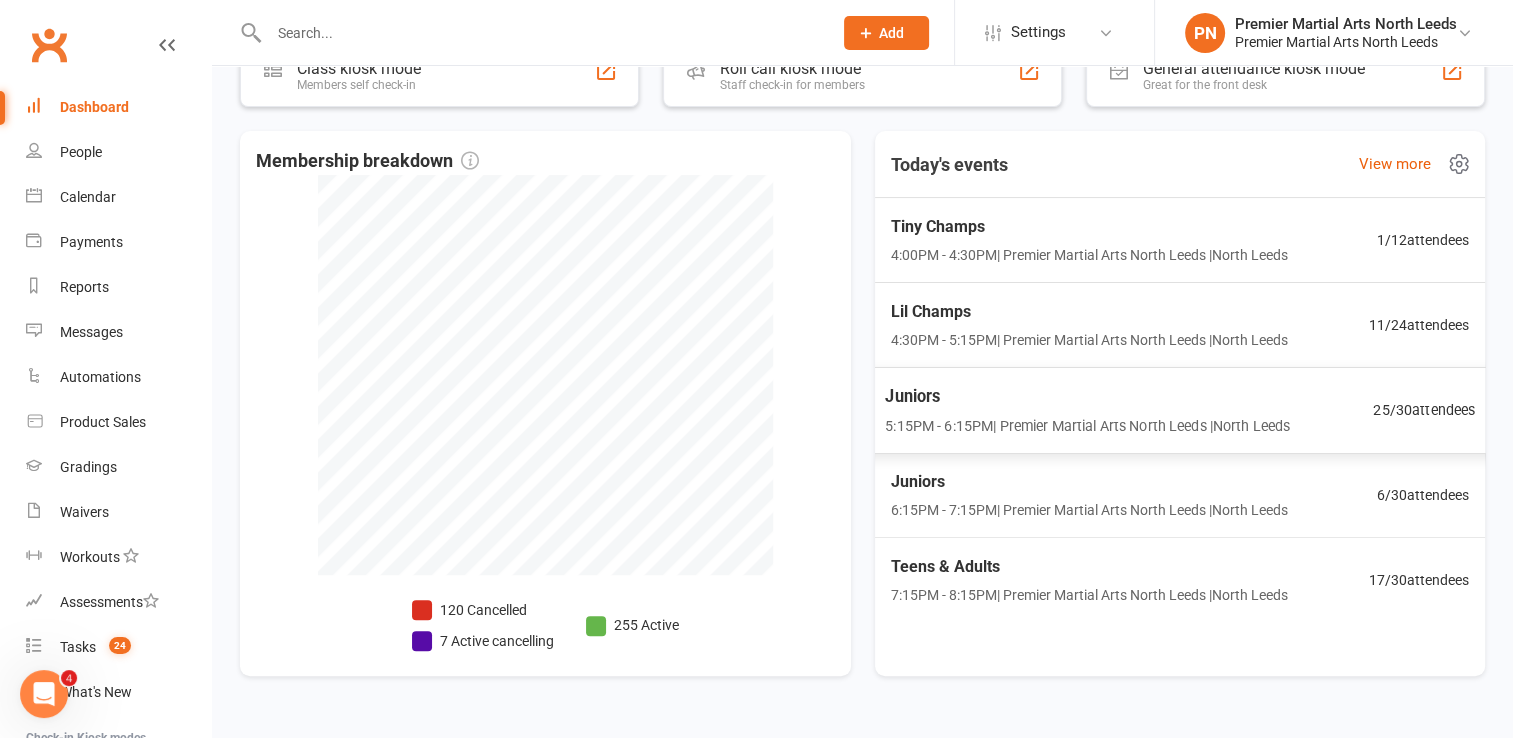 click on "[TIME] - [TIME] | Premier Martial Arts North Leeds | [CITY]" at bounding box center (1087, 425) 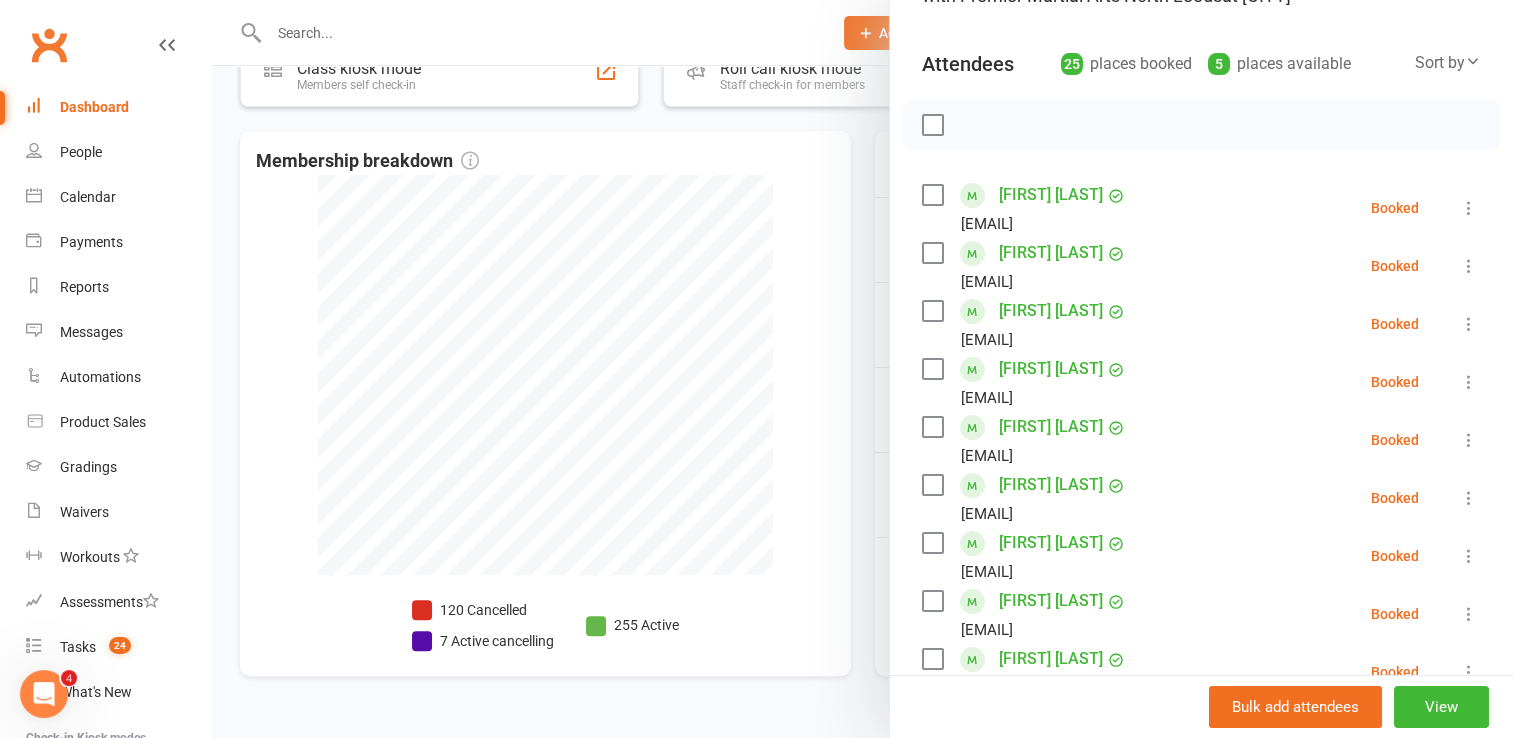 scroll, scrollTop: 0, scrollLeft: 0, axis: both 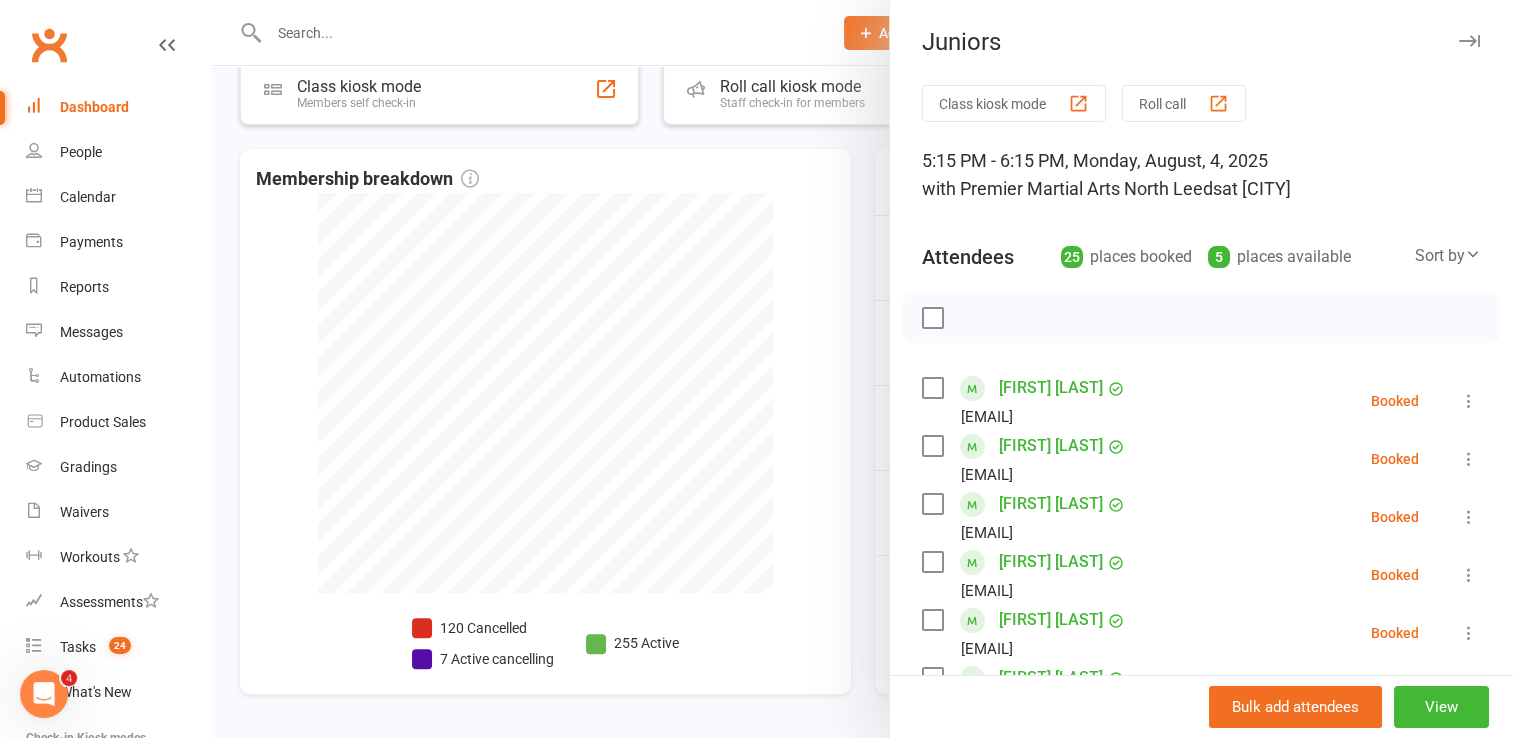 click at bounding box center (1469, 41) 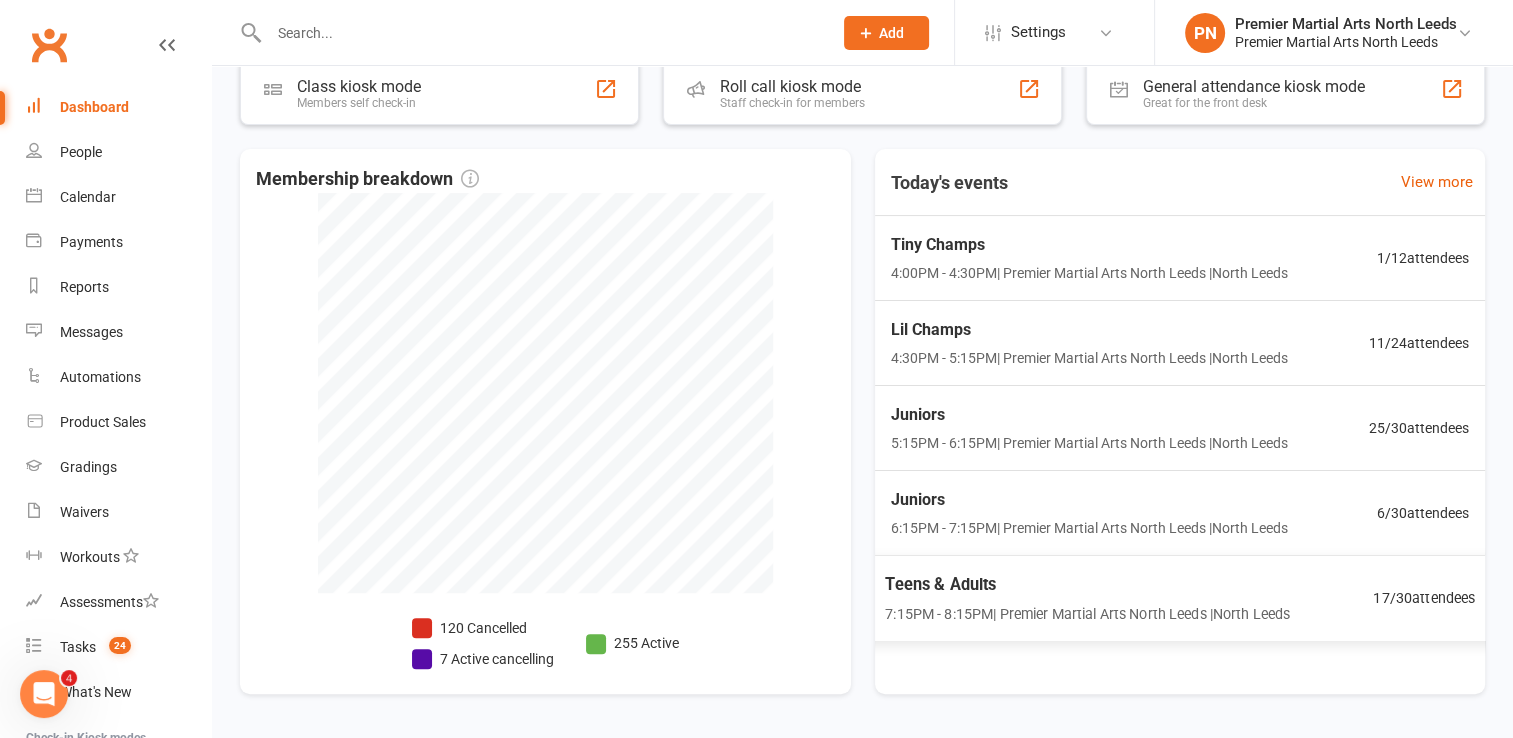 click on "[TIME] - [TIME] | Premier Martial Arts North Leeds | [CITY]" at bounding box center [1087, 613] 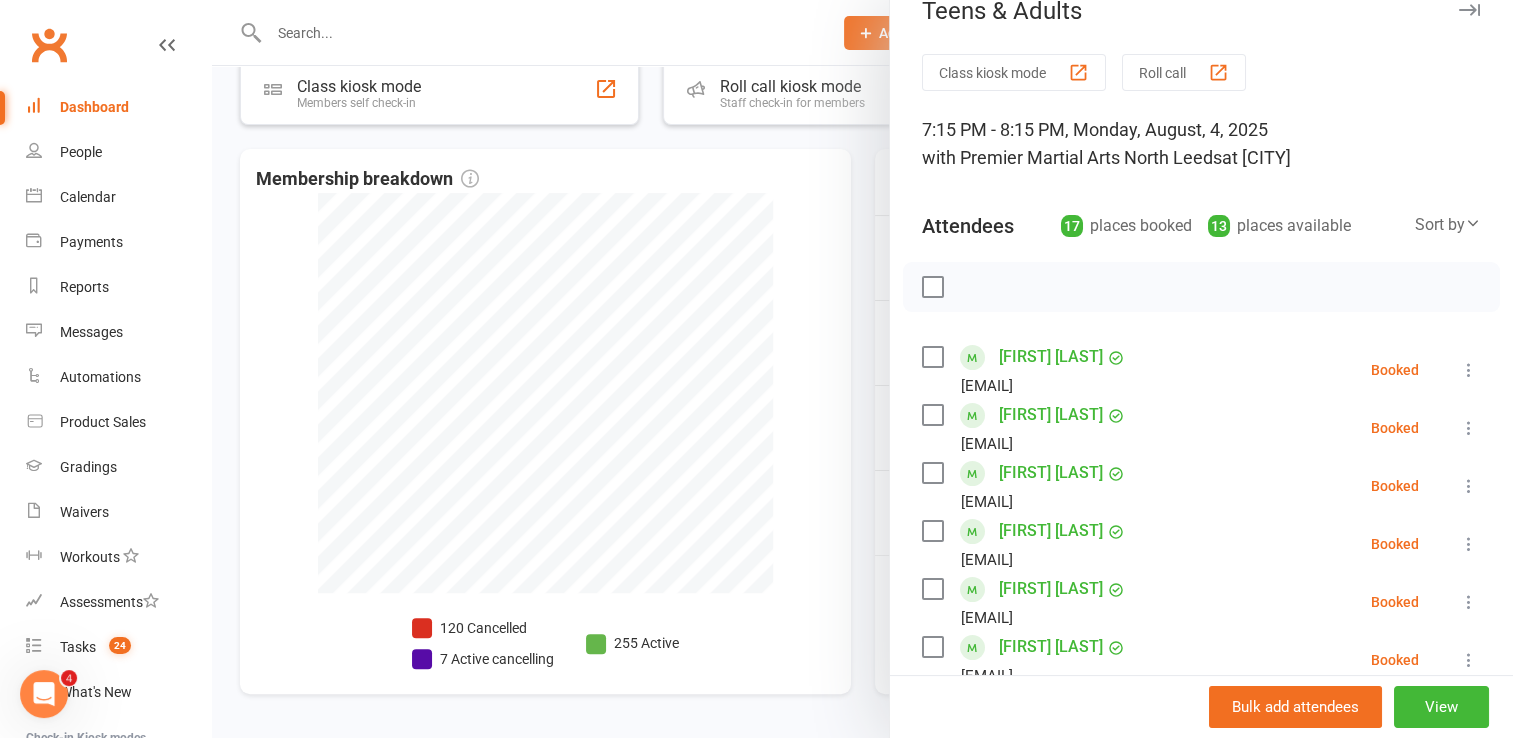 scroll, scrollTop: 0, scrollLeft: 0, axis: both 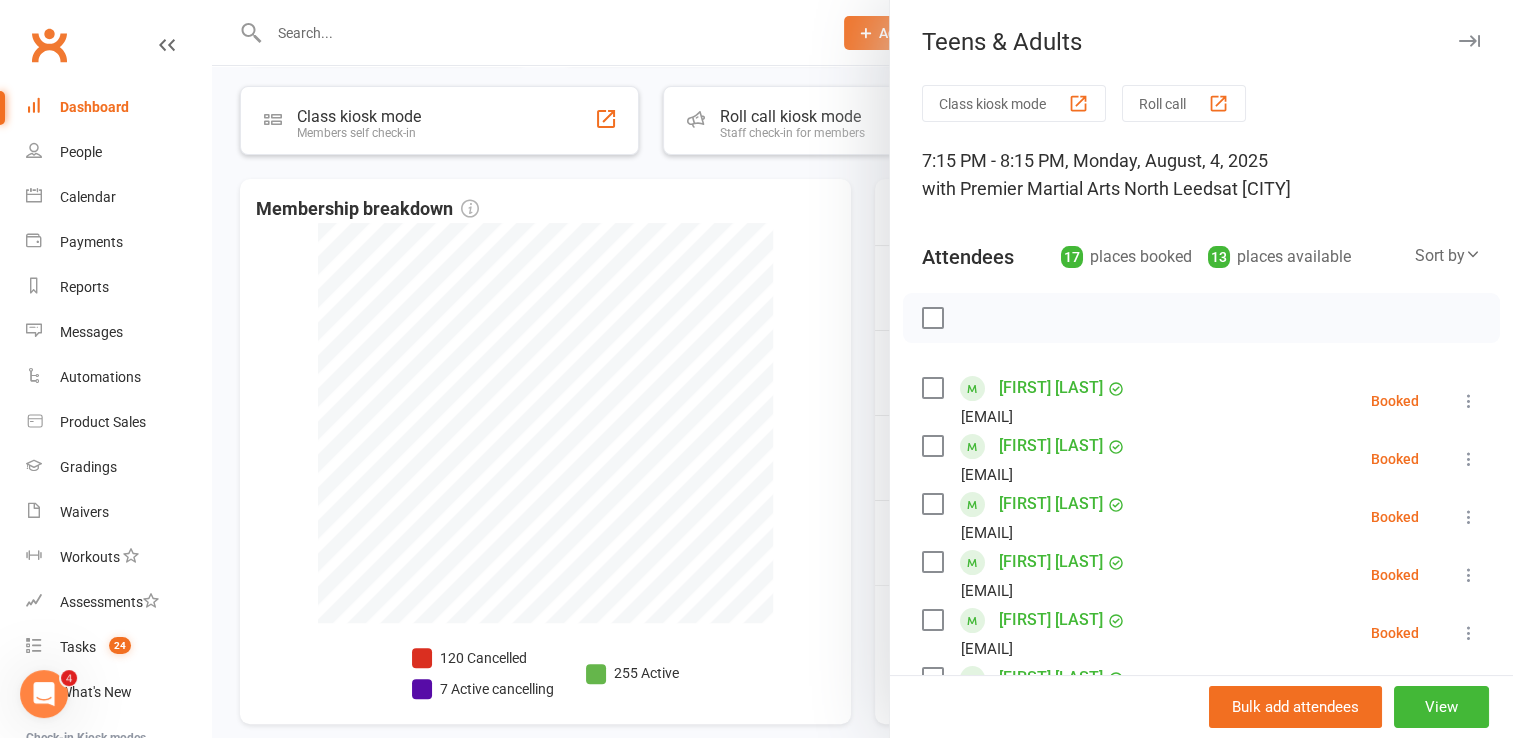 click at bounding box center [1469, 41] 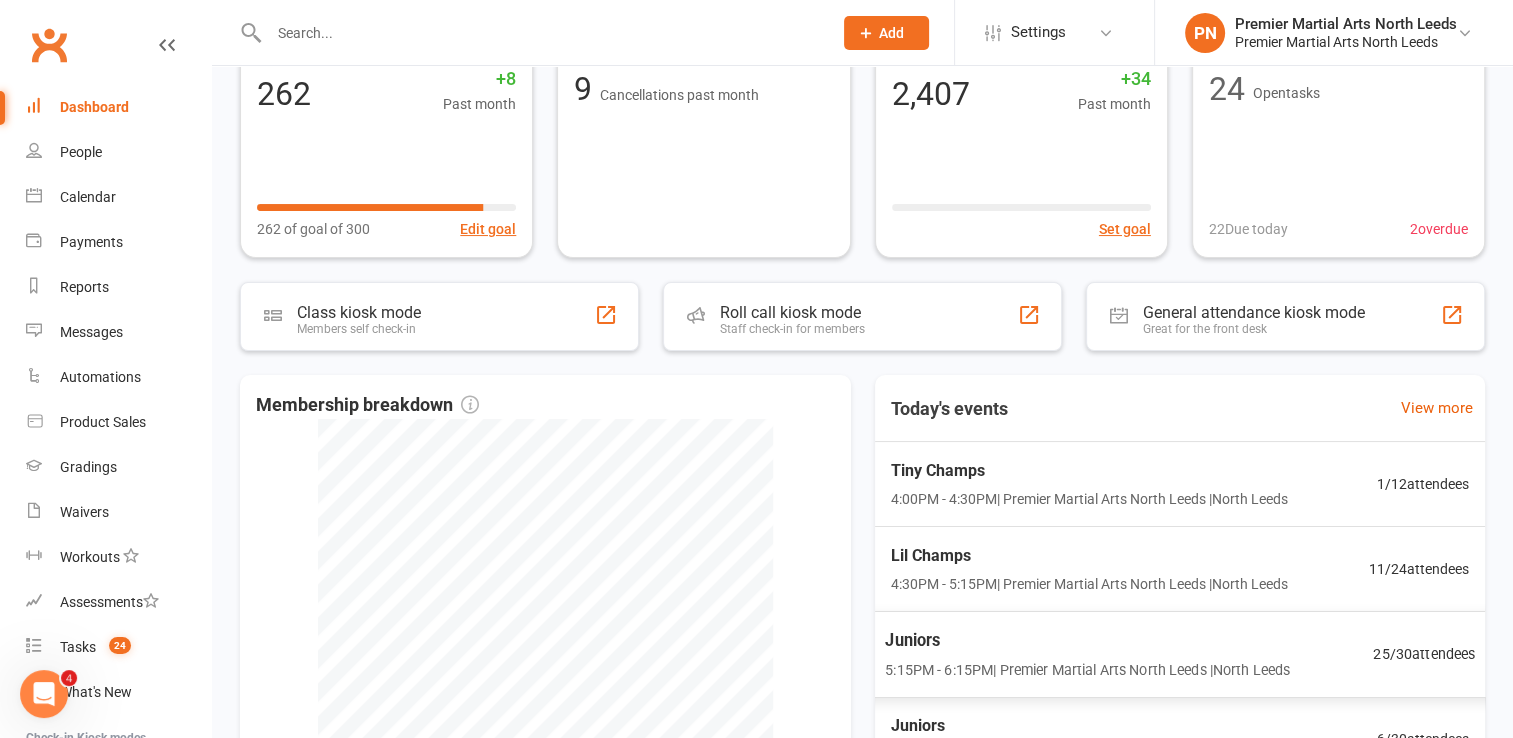 scroll, scrollTop: 237, scrollLeft: 0, axis: vertical 